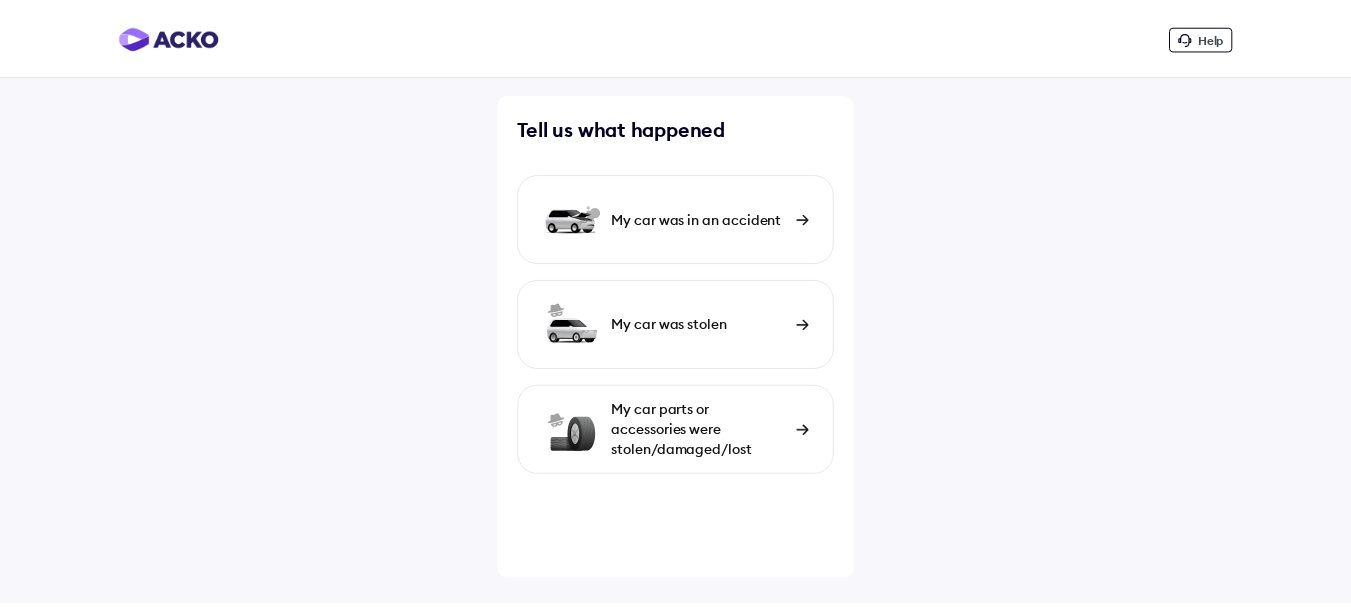 scroll, scrollTop: 0, scrollLeft: 0, axis: both 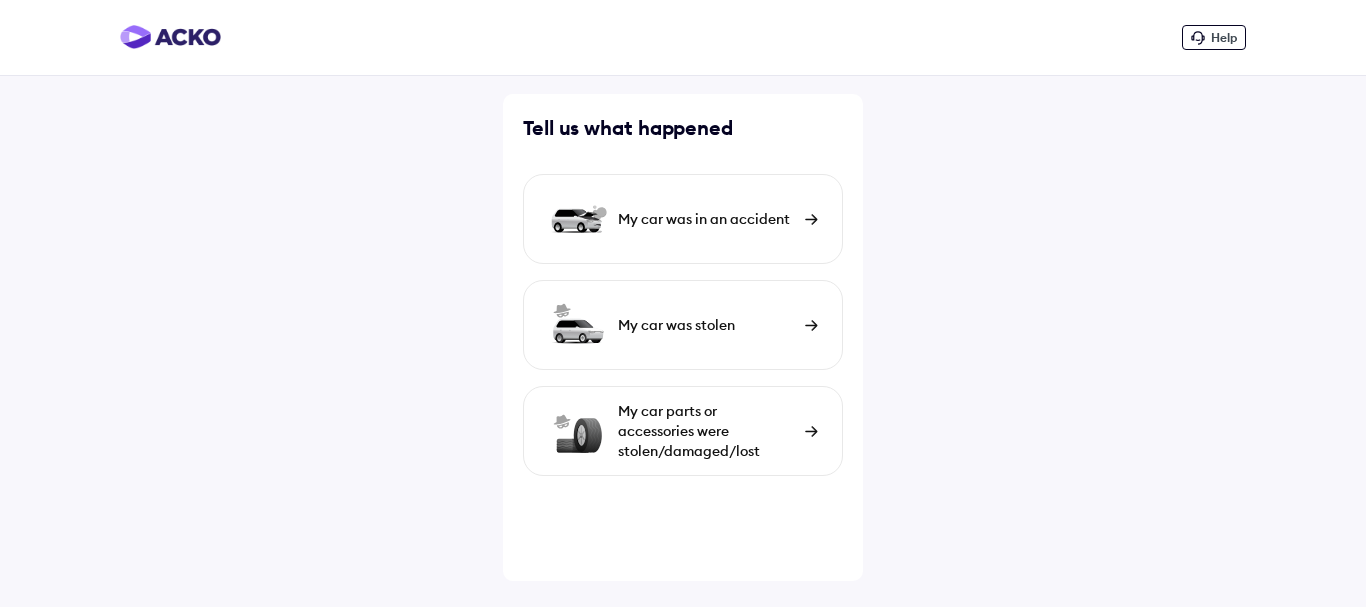 click on "My car was in an accident" at bounding box center [706, 219] 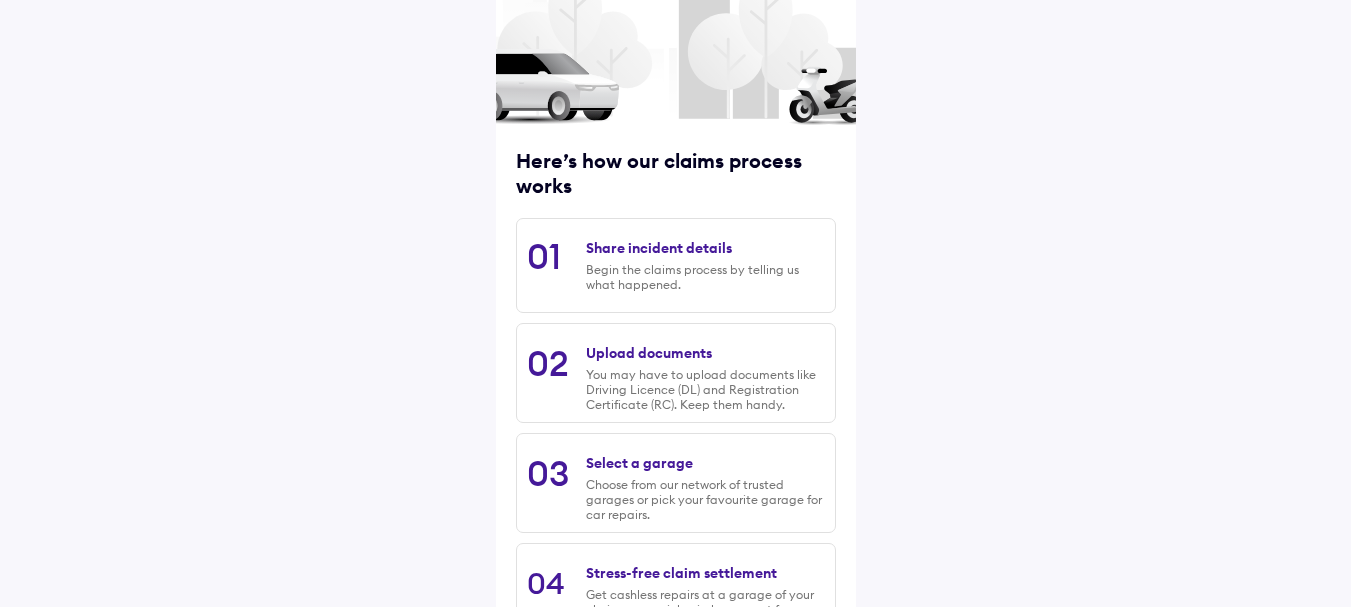 scroll, scrollTop: 289, scrollLeft: 0, axis: vertical 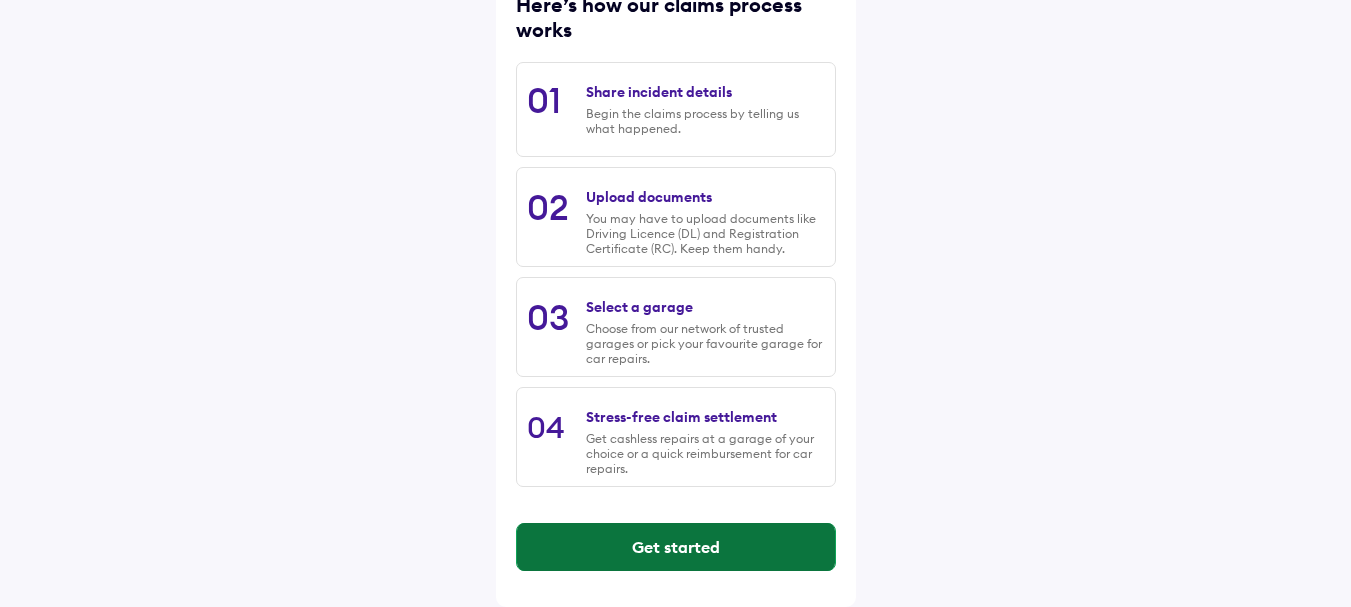 click on "Get started" at bounding box center (676, 547) 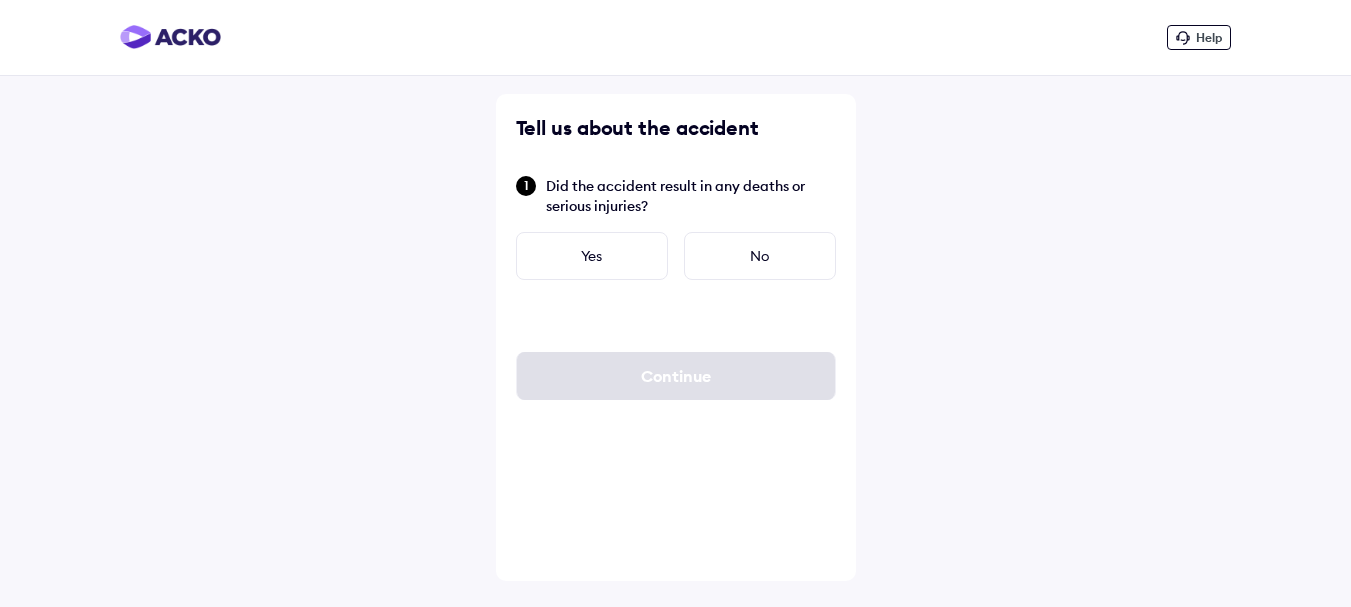 scroll, scrollTop: 0, scrollLeft: 0, axis: both 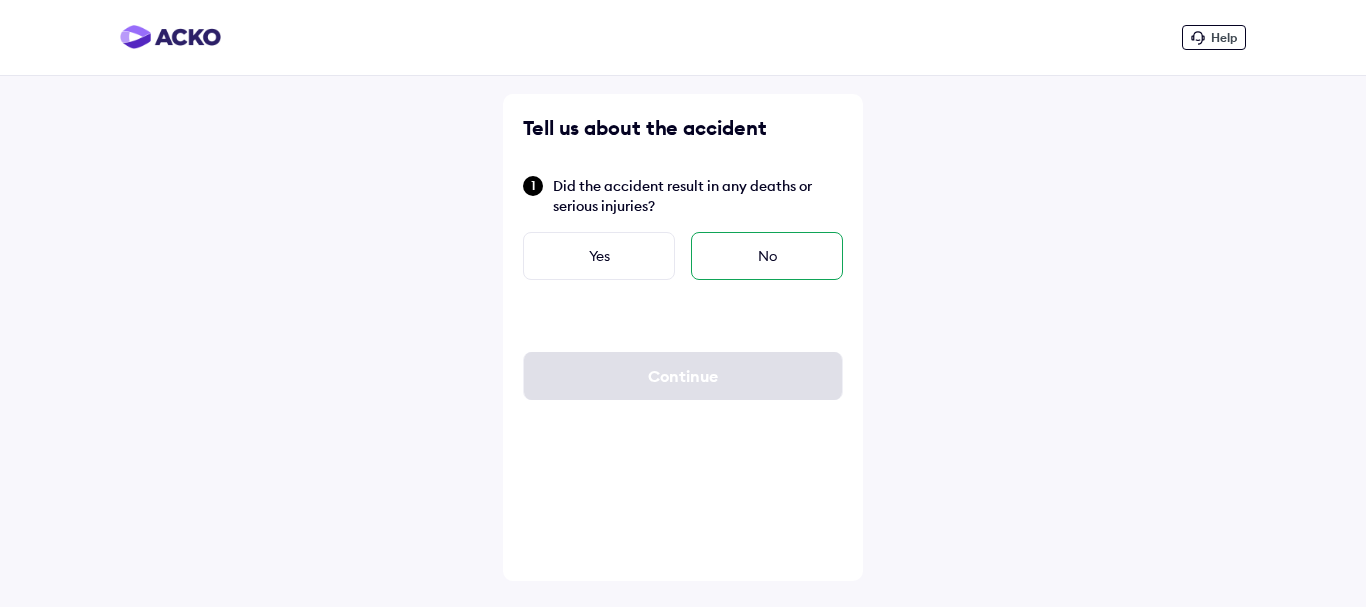 click on "No" at bounding box center (767, 256) 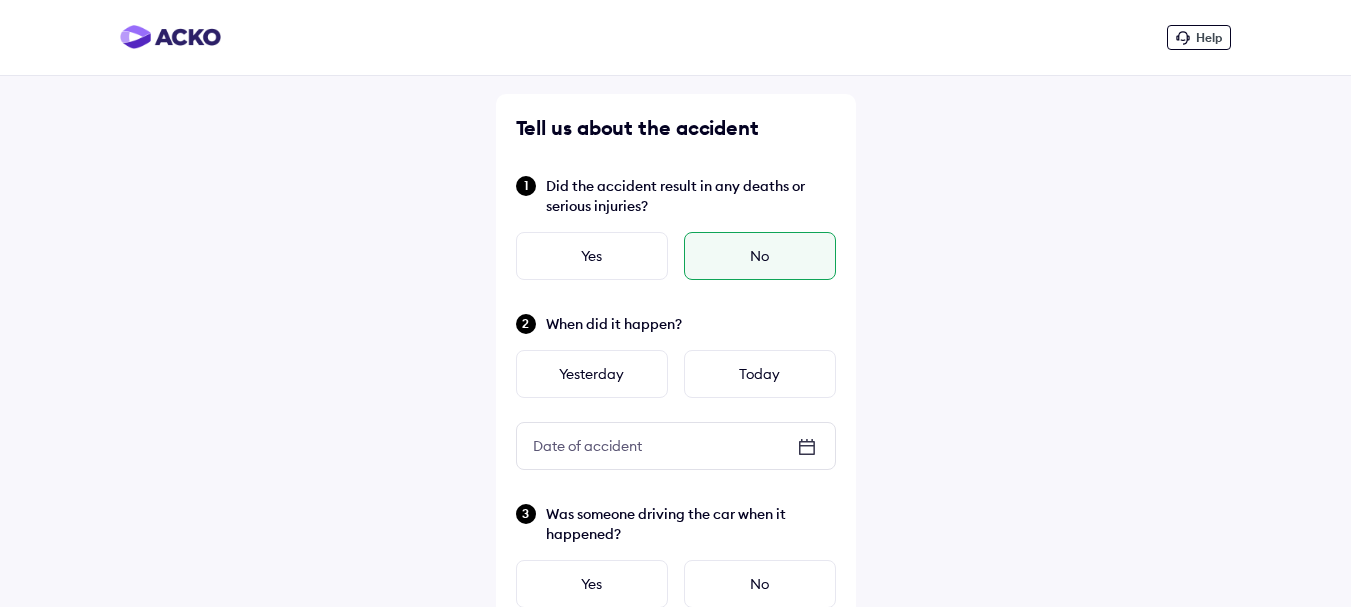 click 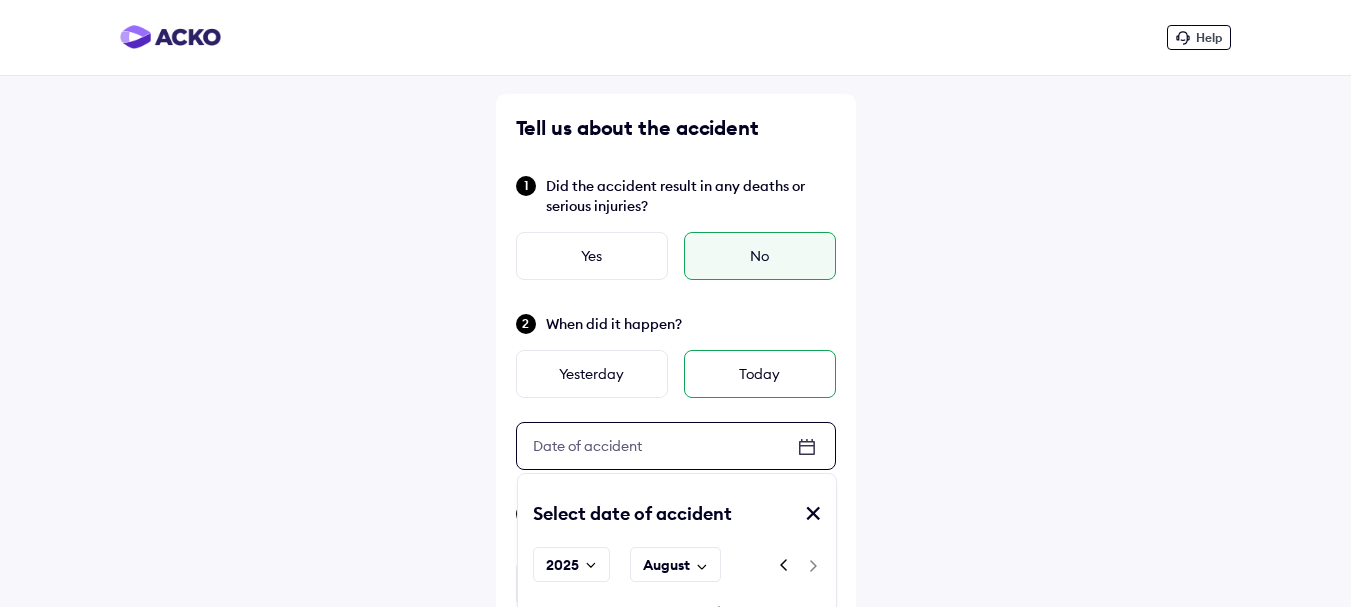 scroll, scrollTop: 200, scrollLeft: 0, axis: vertical 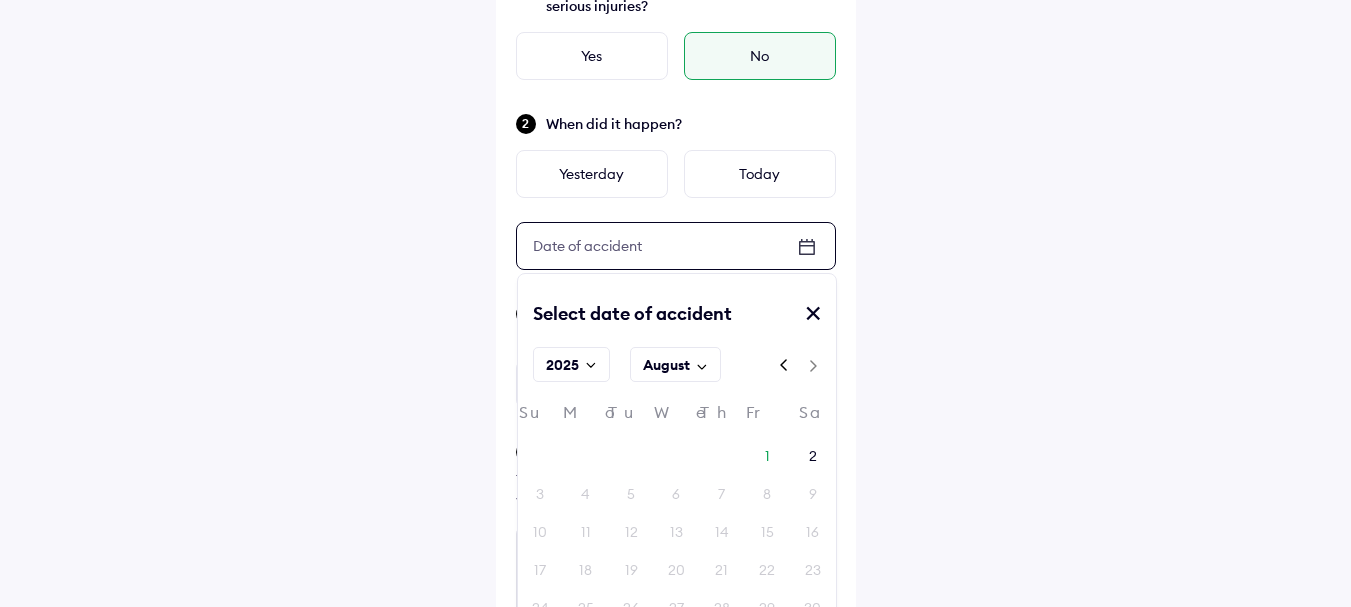 click 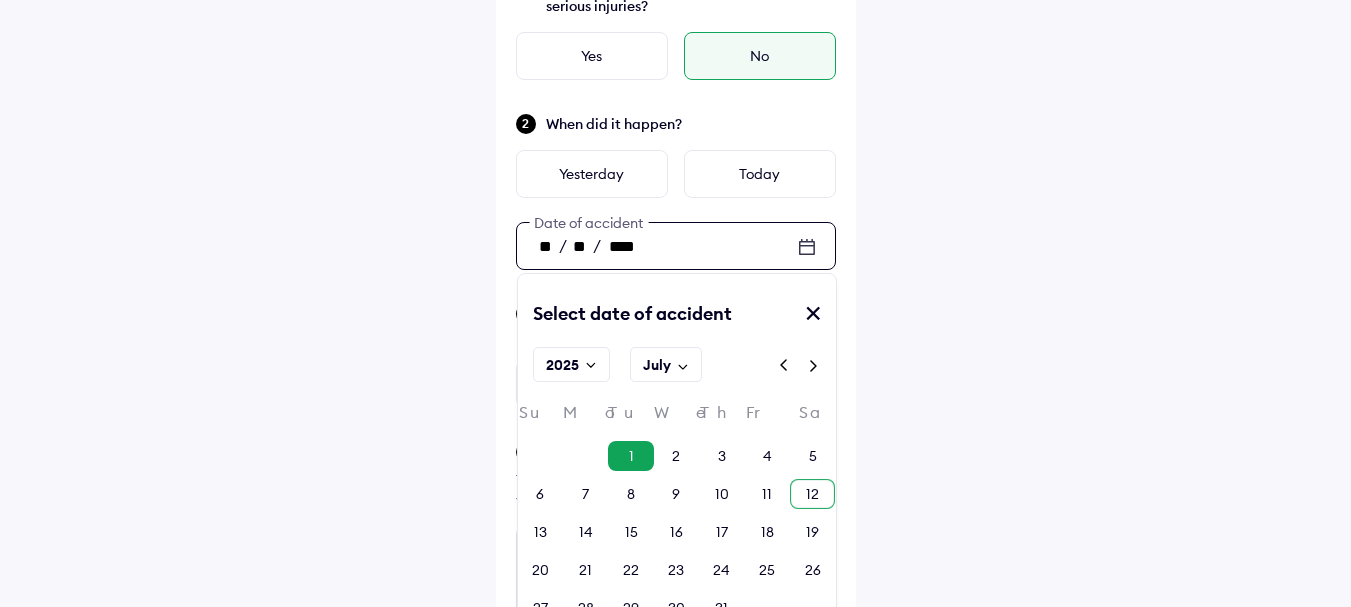 click on "12" at bounding box center [812, 494] 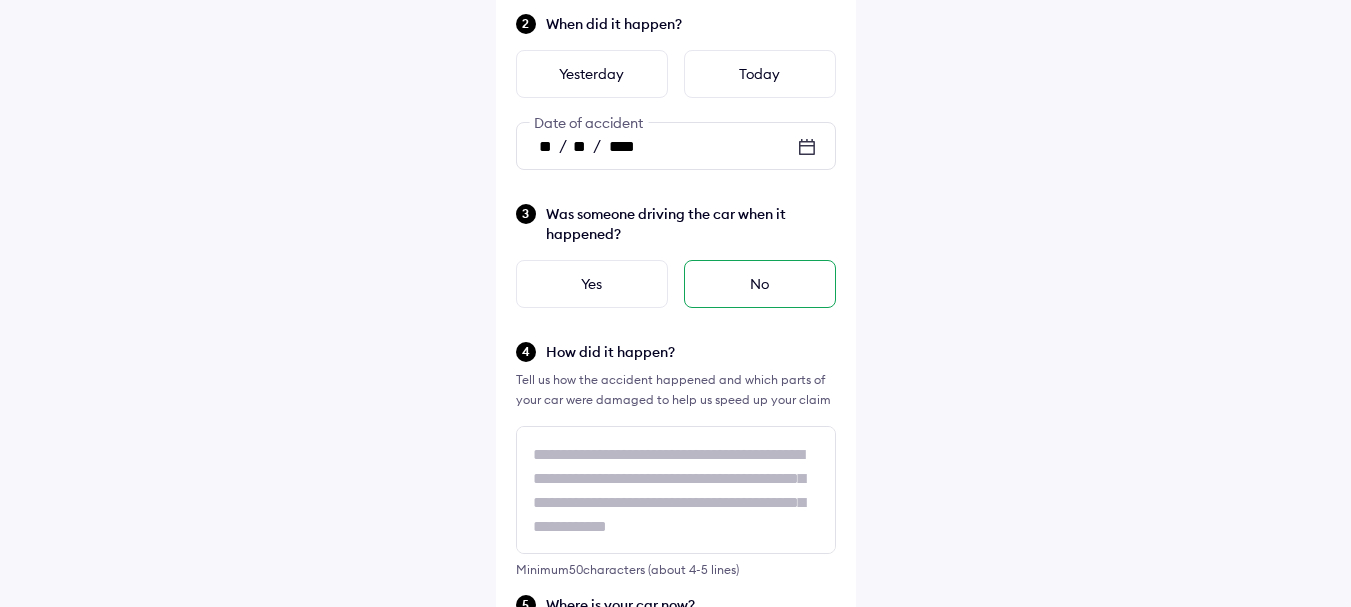 scroll, scrollTop: 400, scrollLeft: 0, axis: vertical 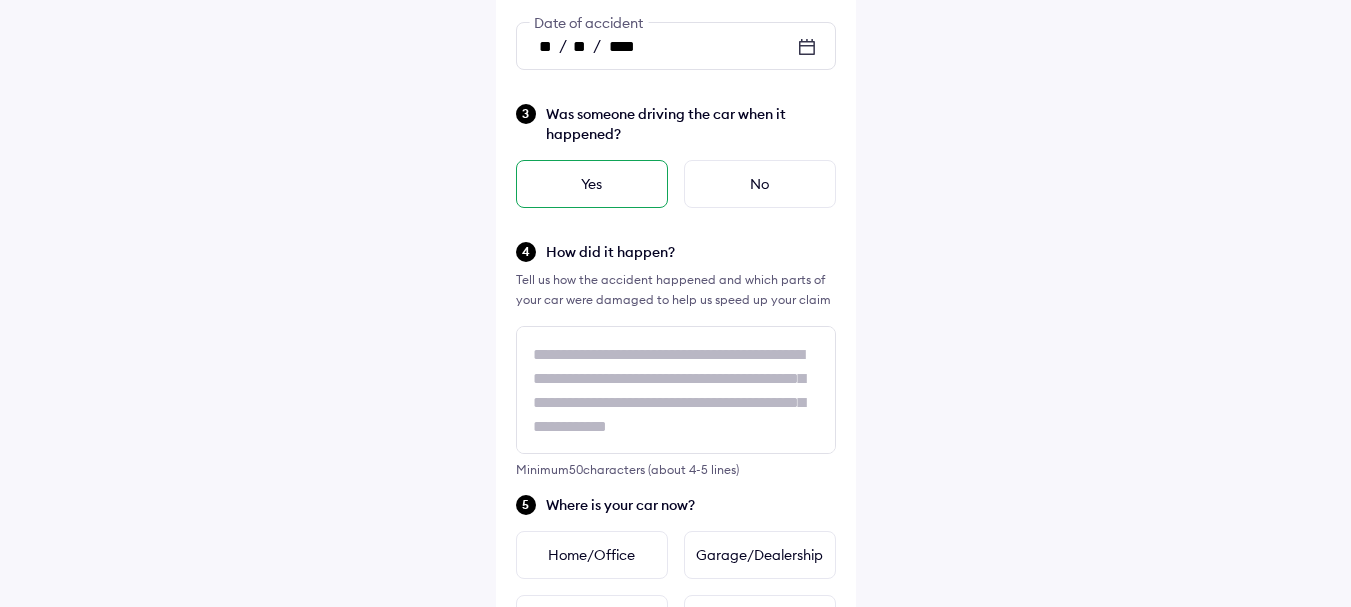 click on "Yes" at bounding box center (592, 184) 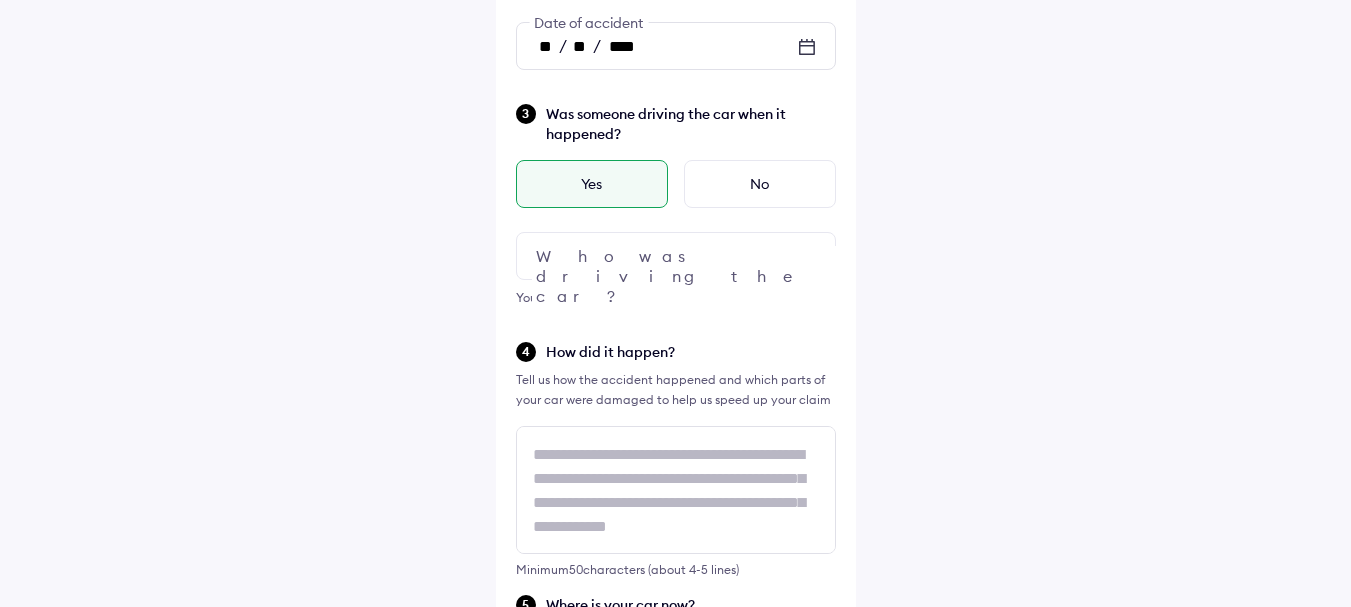 click at bounding box center (676, 256) 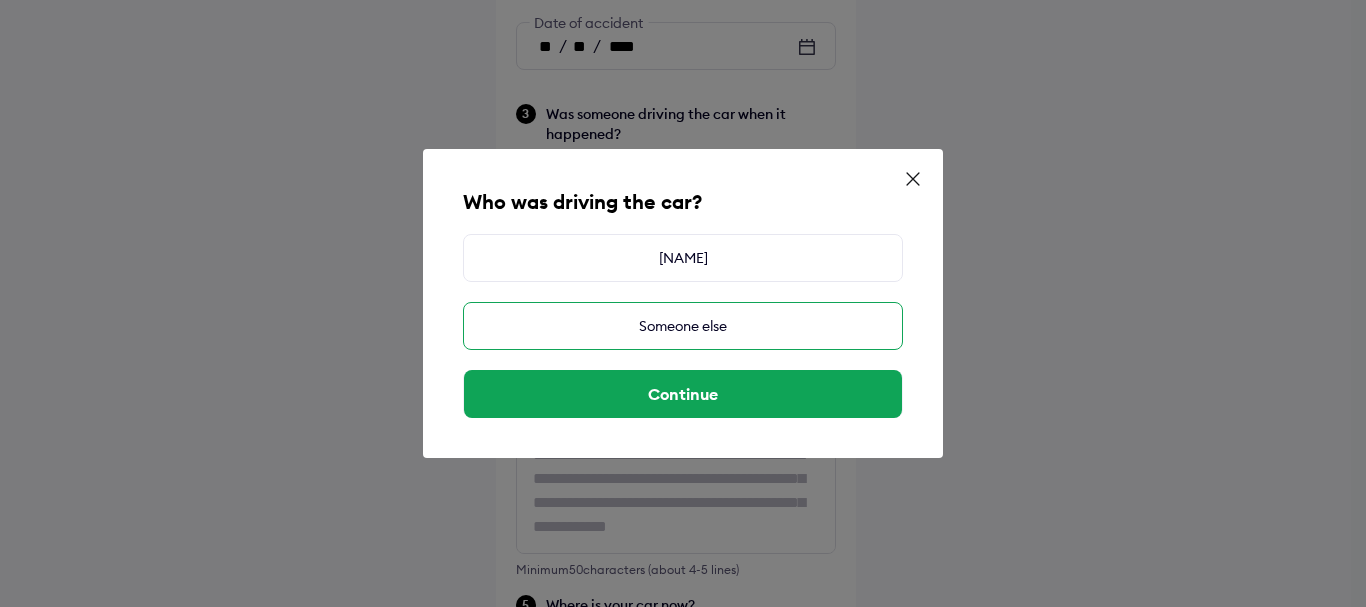 click on "Someone else" at bounding box center (683, 326) 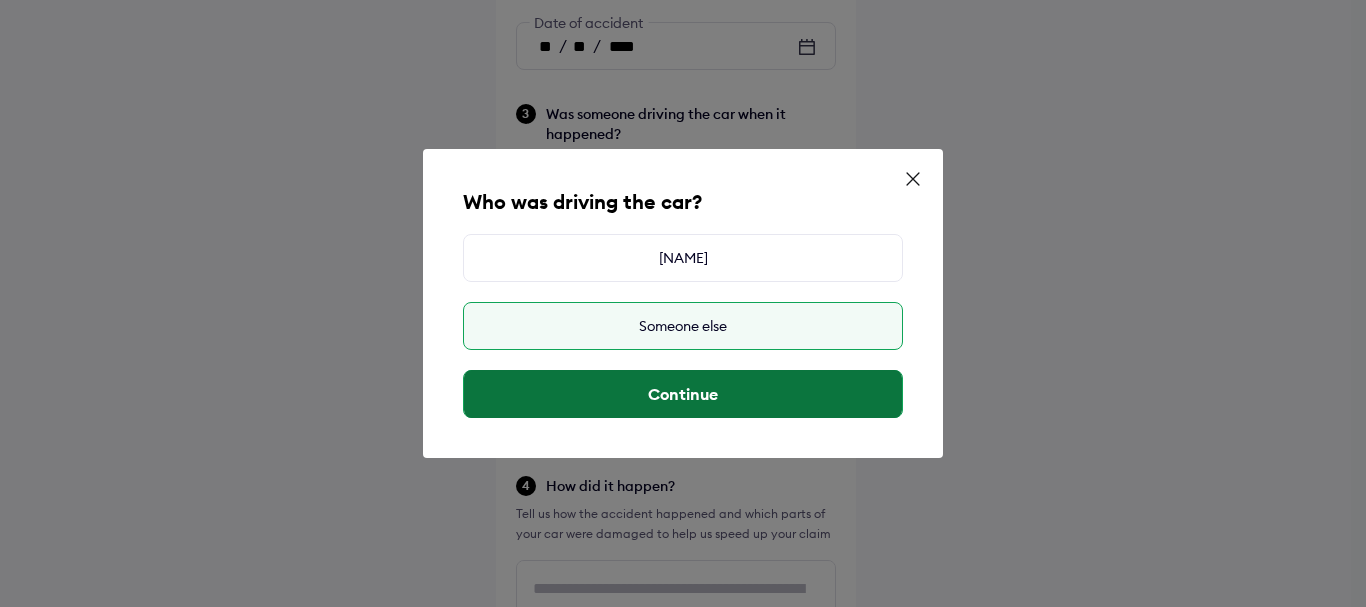 click on "Continue" at bounding box center [683, 394] 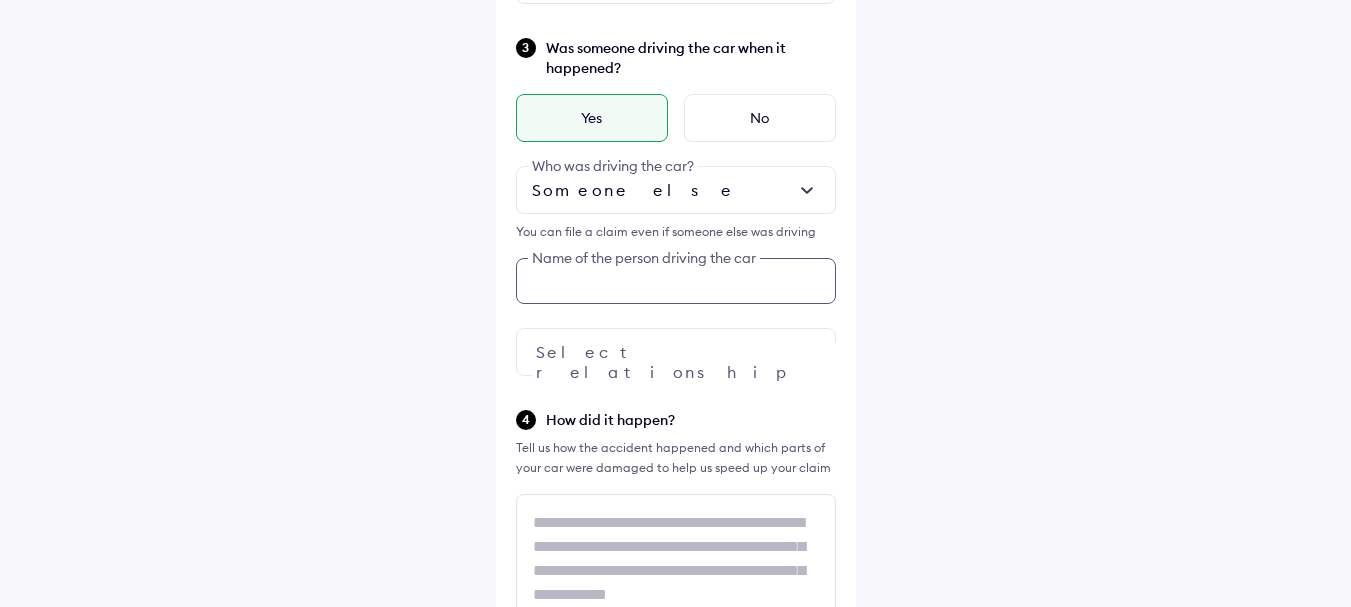 click on "Was someone driving the car when it happened? Yes No Someone else Who was driving the car? You can file a claim even if someone else was driving Name of the person driving the car Select relationship" at bounding box center [676, 206] 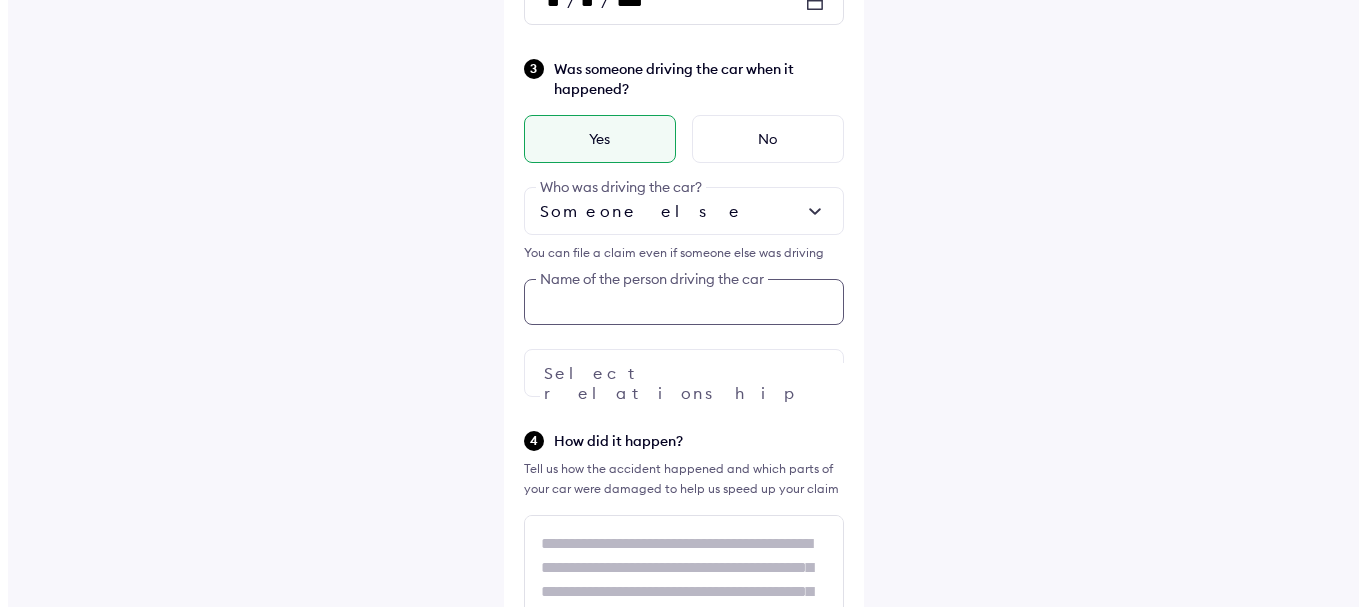 scroll, scrollTop: 444, scrollLeft: 0, axis: vertical 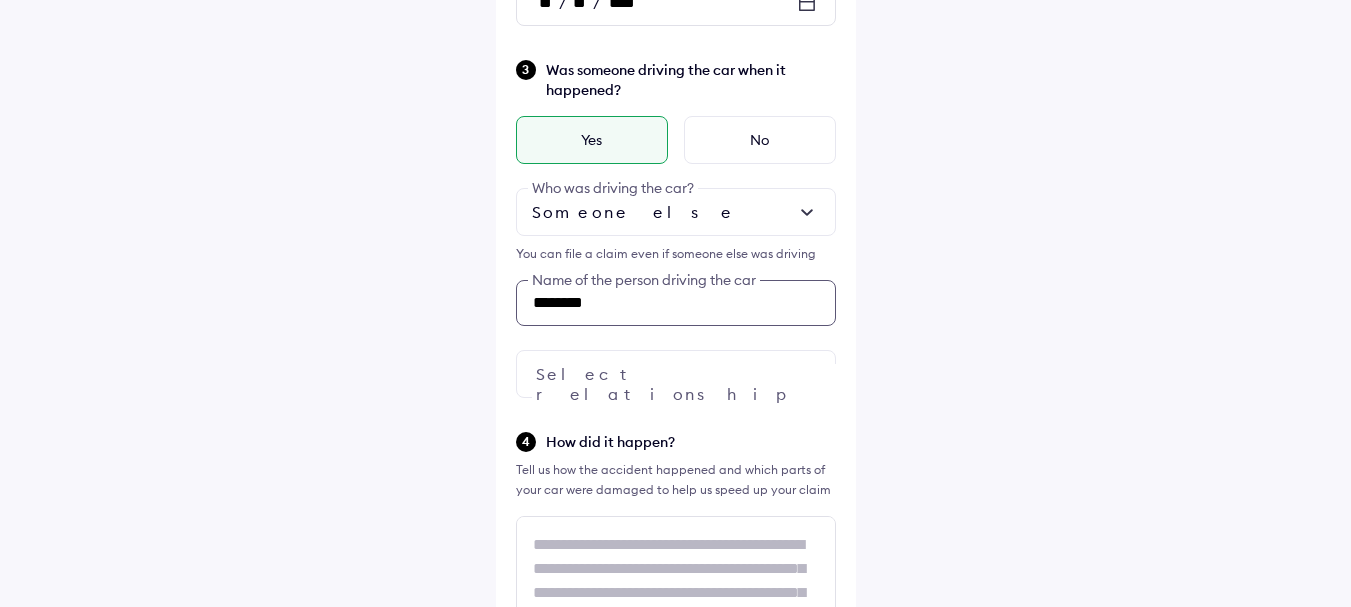 type on "********" 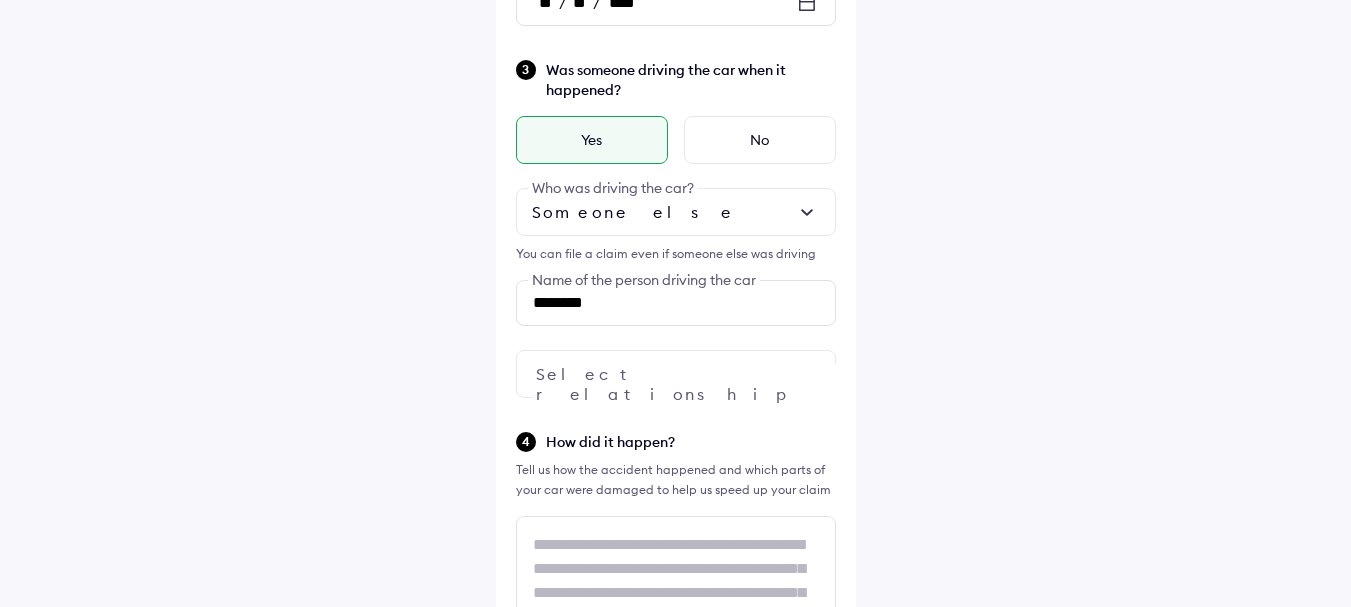 click at bounding box center [676, 374] 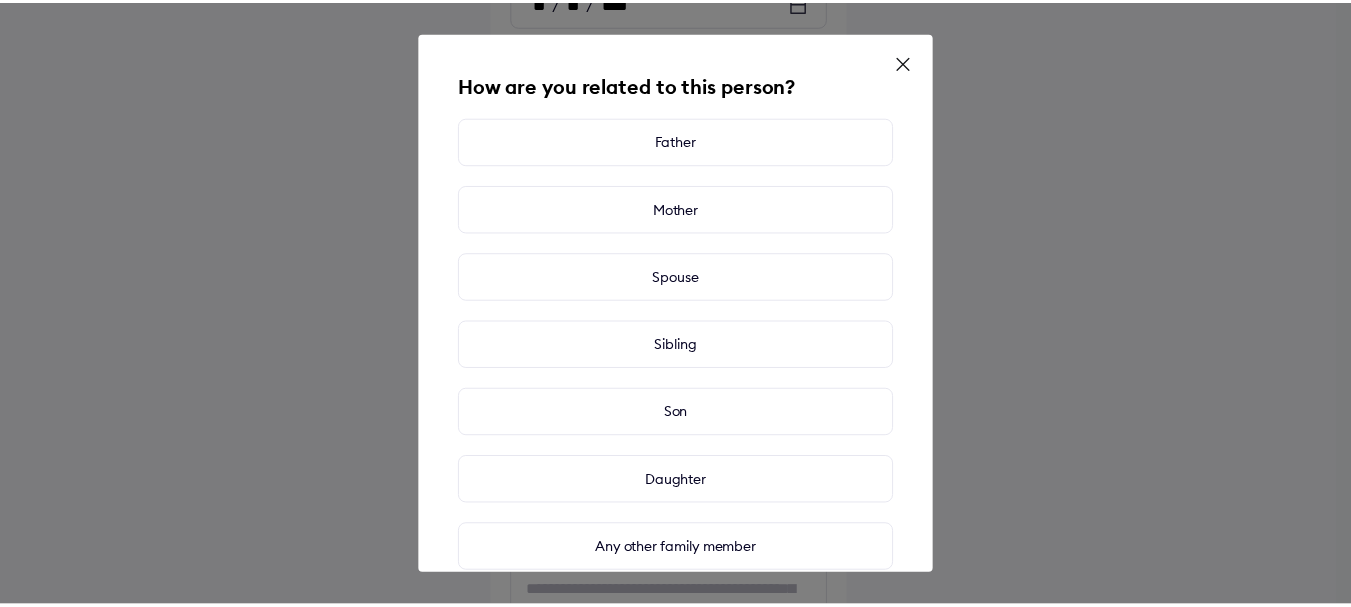 scroll, scrollTop: 242, scrollLeft: 0, axis: vertical 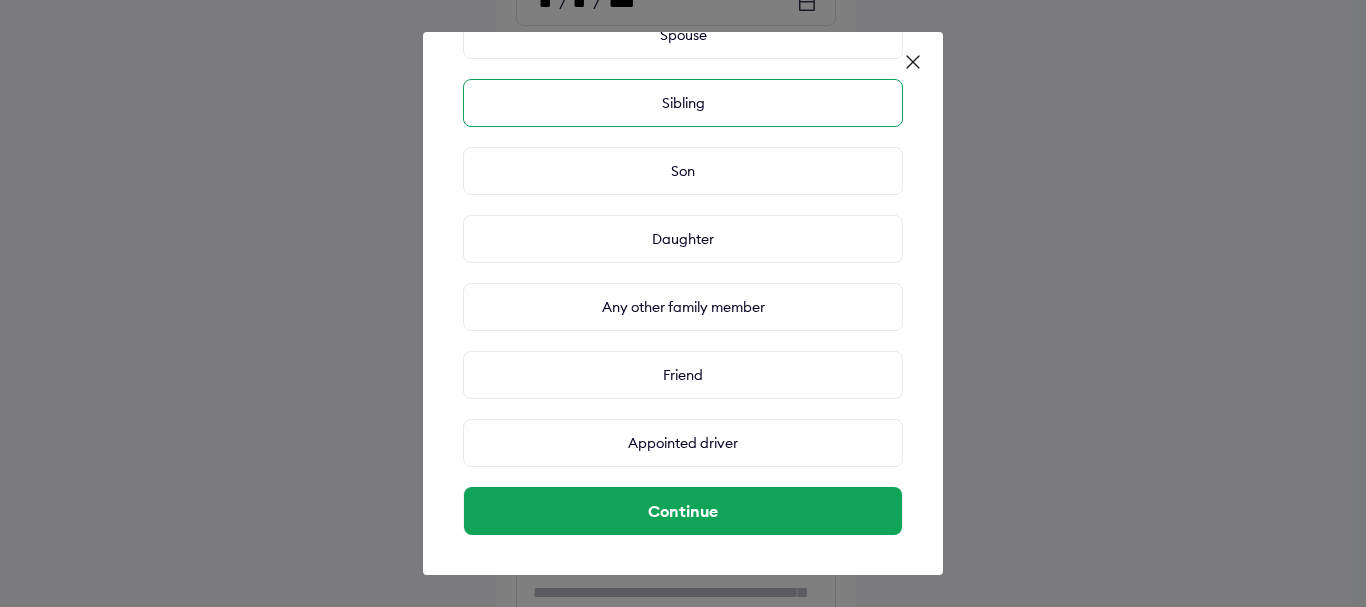 click on "Sibling" at bounding box center (683, 103) 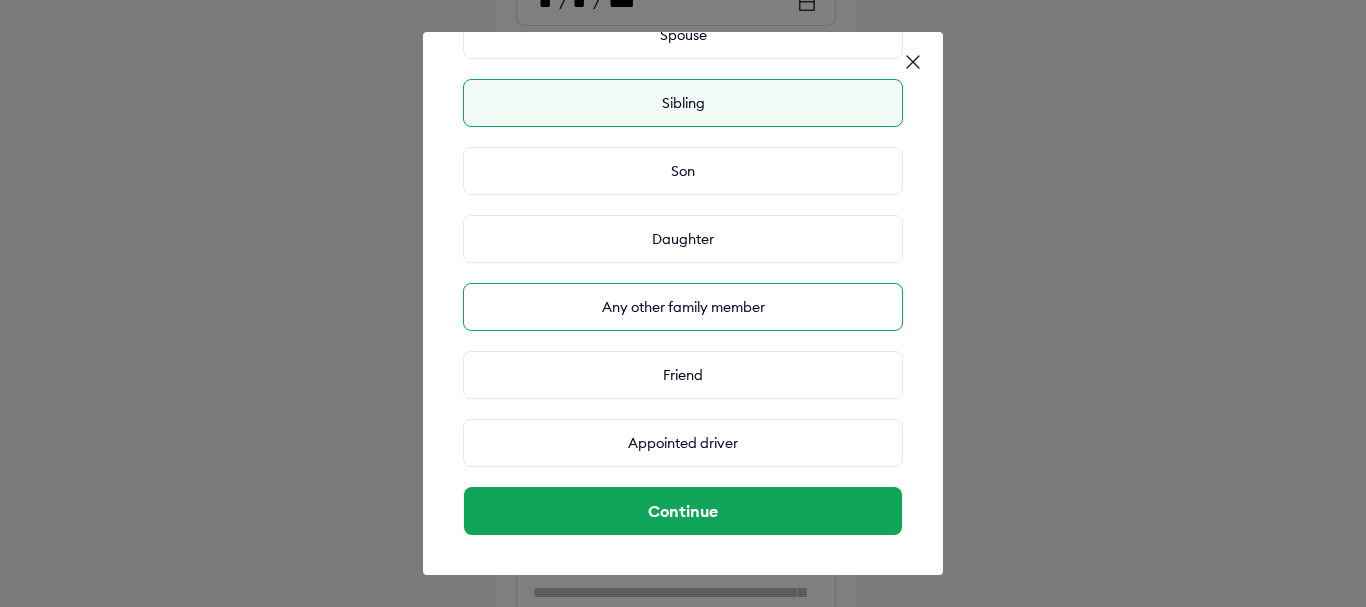 click on "Any other family member" at bounding box center [683, 307] 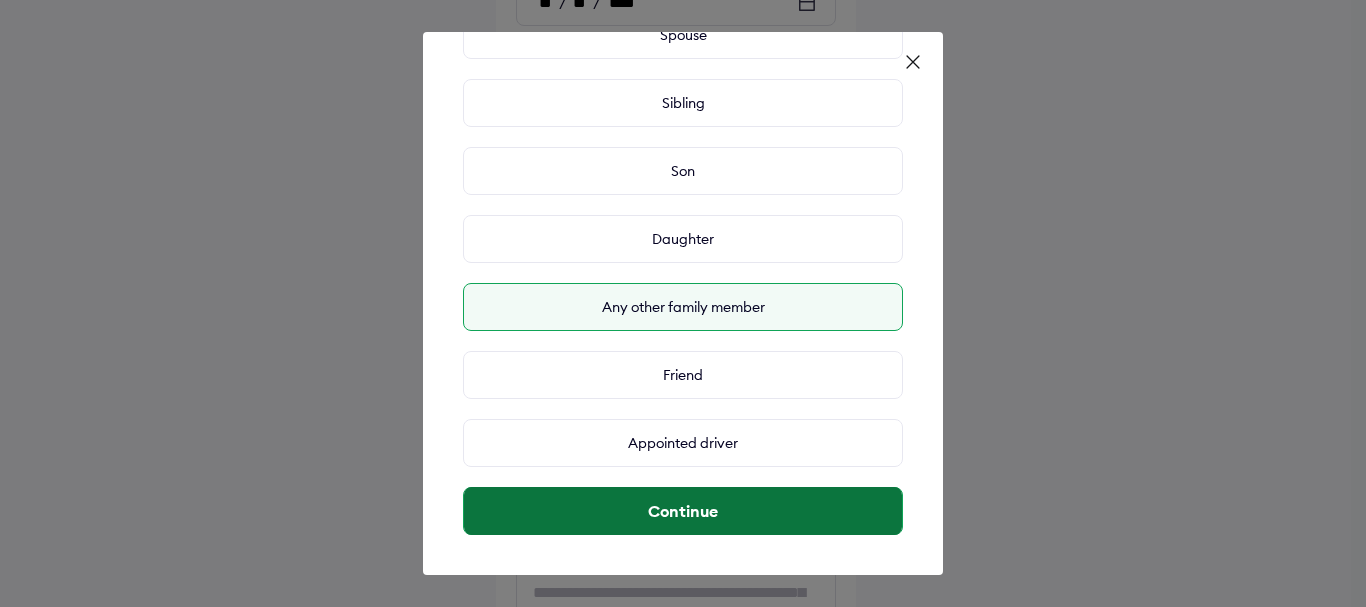 click on "Continue" at bounding box center (683, 511) 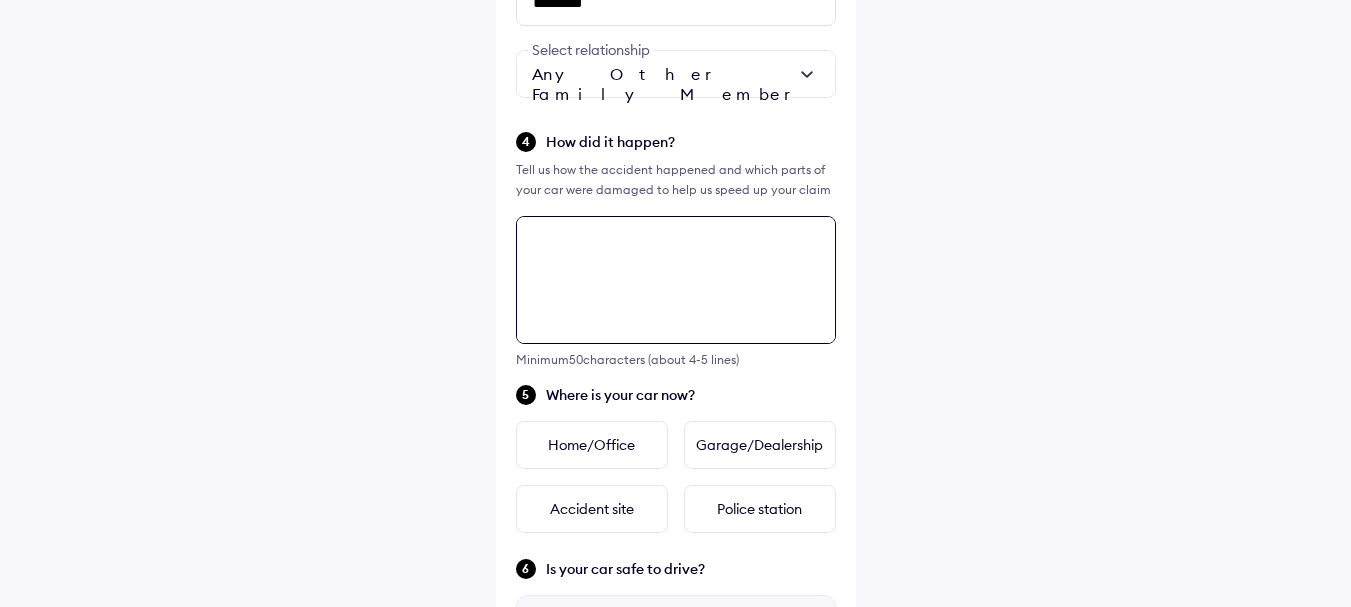 click at bounding box center (676, 280) 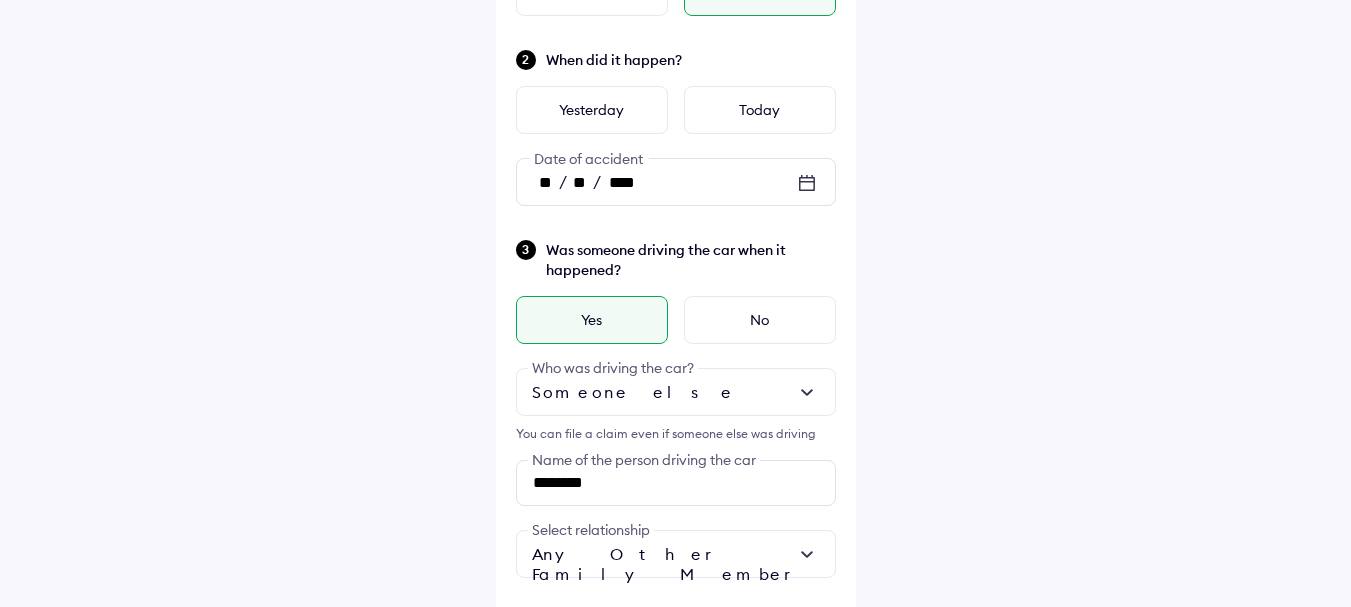 scroll, scrollTop: 142, scrollLeft: 0, axis: vertical 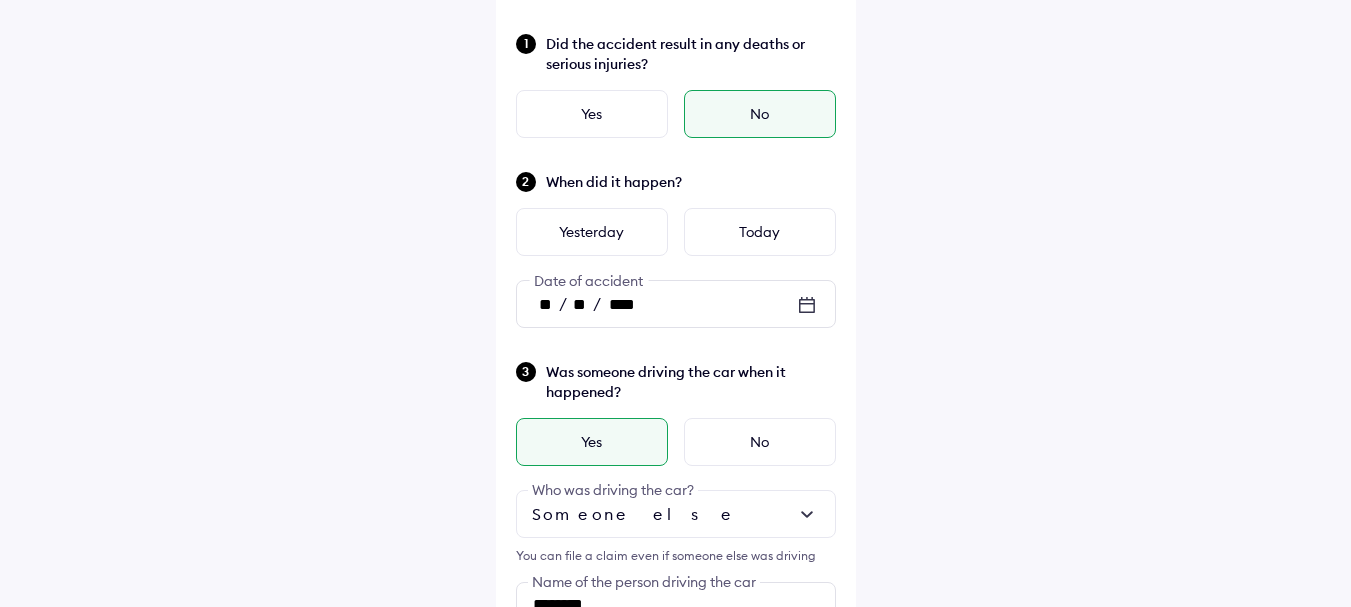 click on "** / ** / ****" at bounding box center [676, 304] 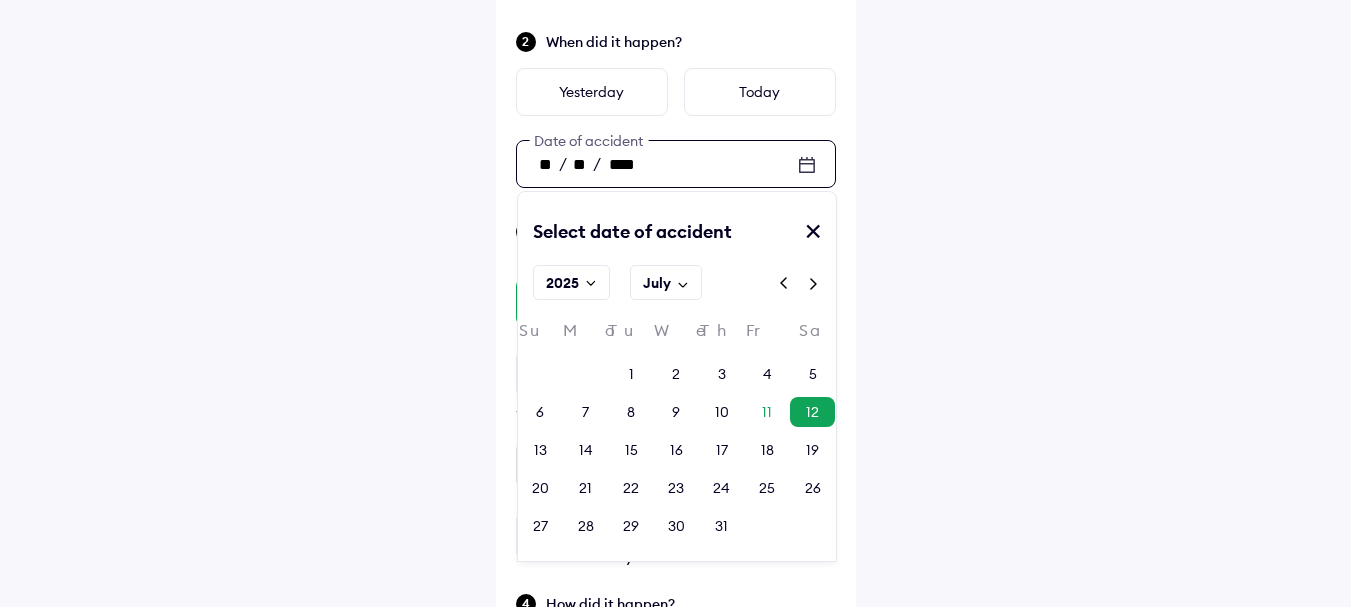 scroll, scrollTop: 342, scrollLeft: 0, axis: vertical 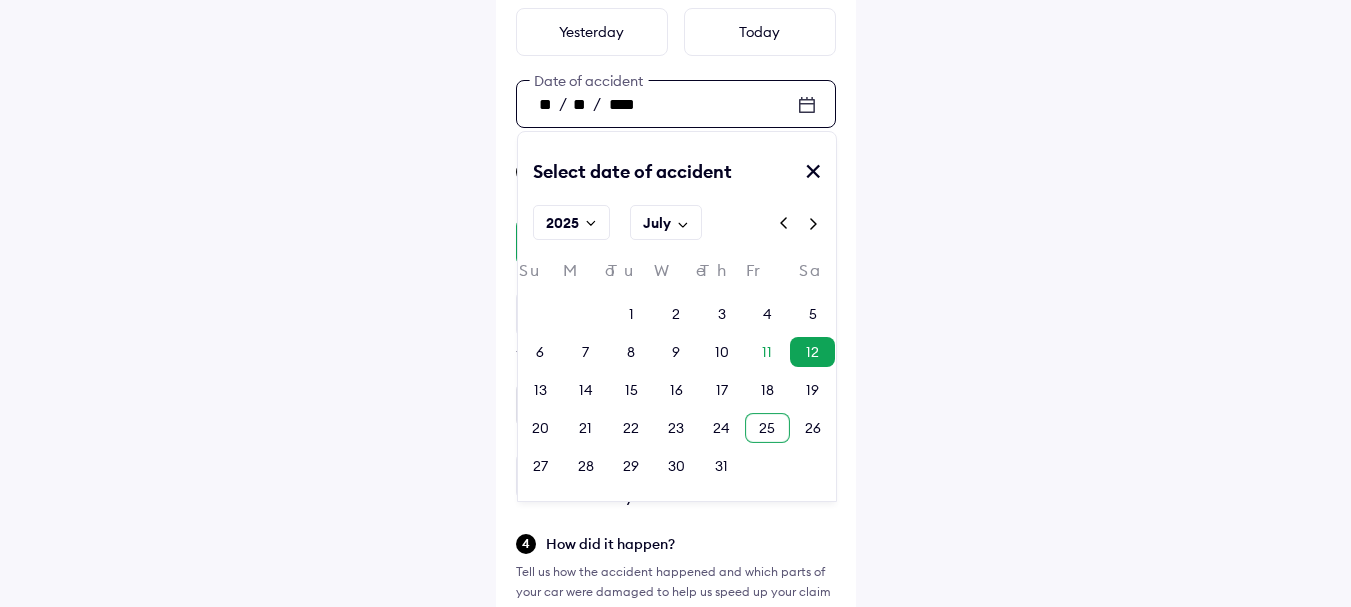 click on "25" at bounding box center (767, 428) 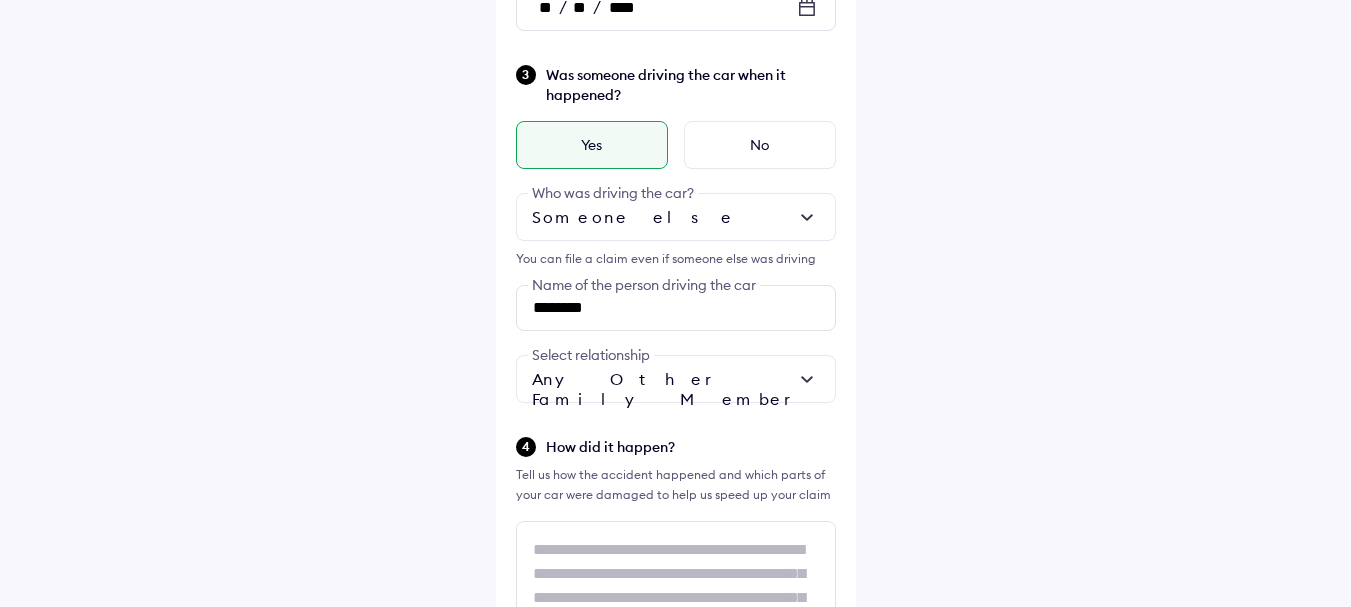 scroll, scrollTop: 542, scrollLeft: 0, axis: vertical 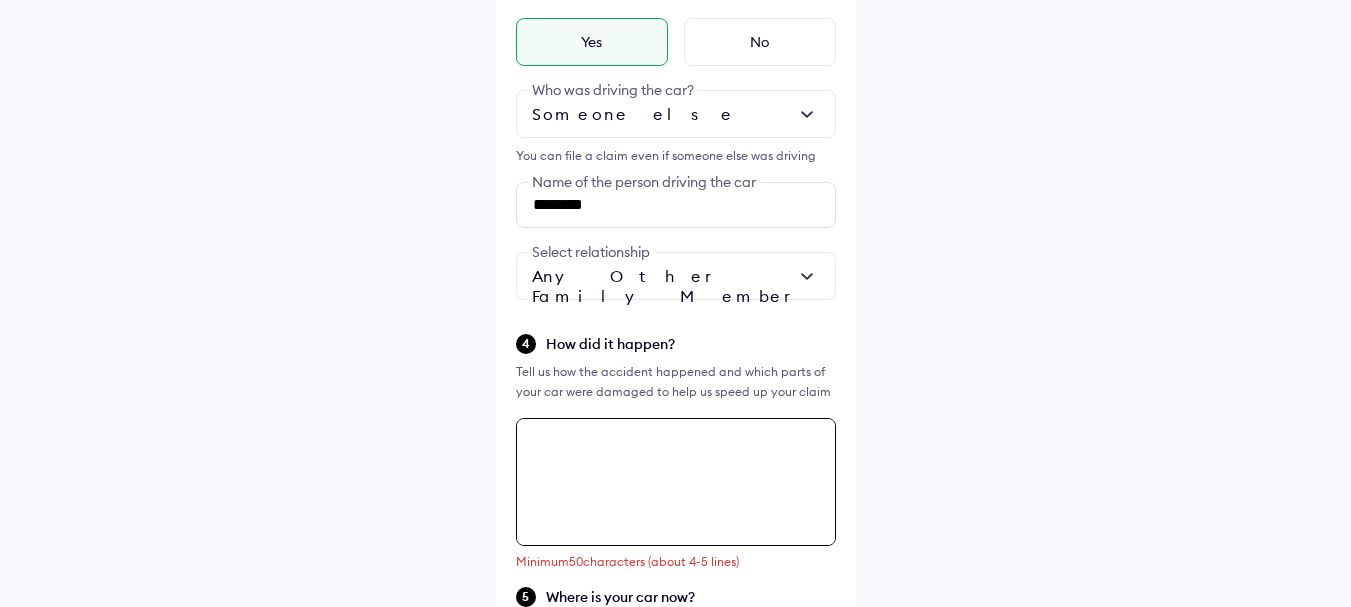 click at bounding box center (676, 482) 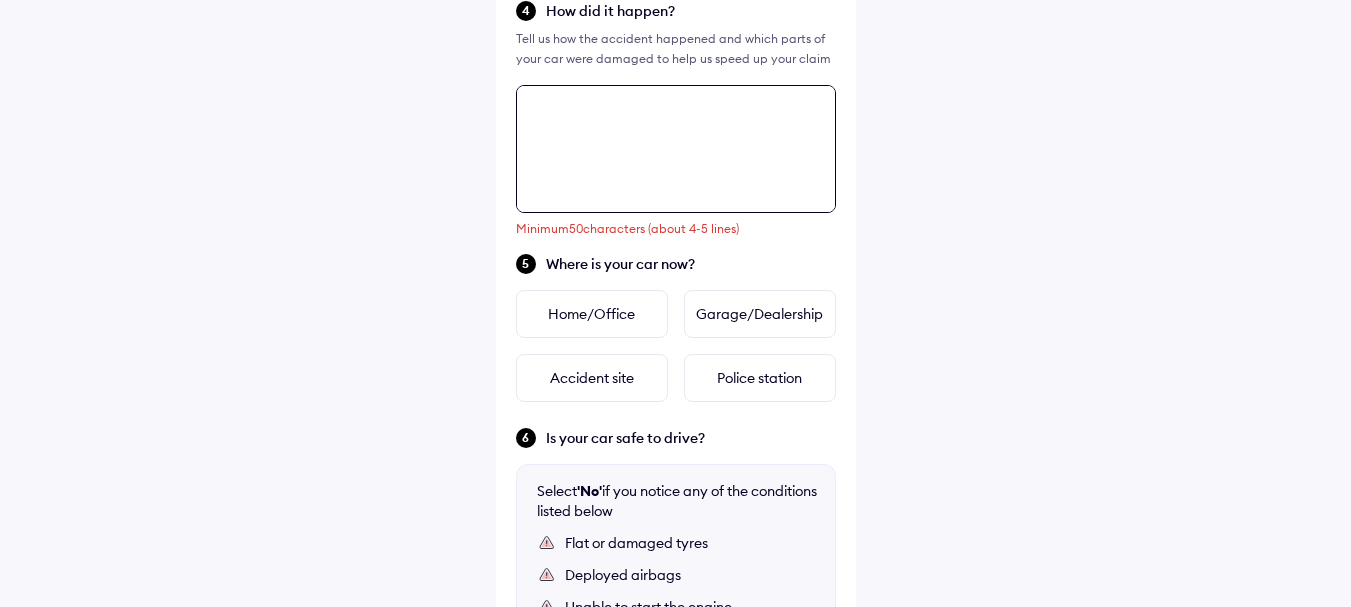 scroll, scrollTop: 960, scrollLeft: 0, axis: vertical 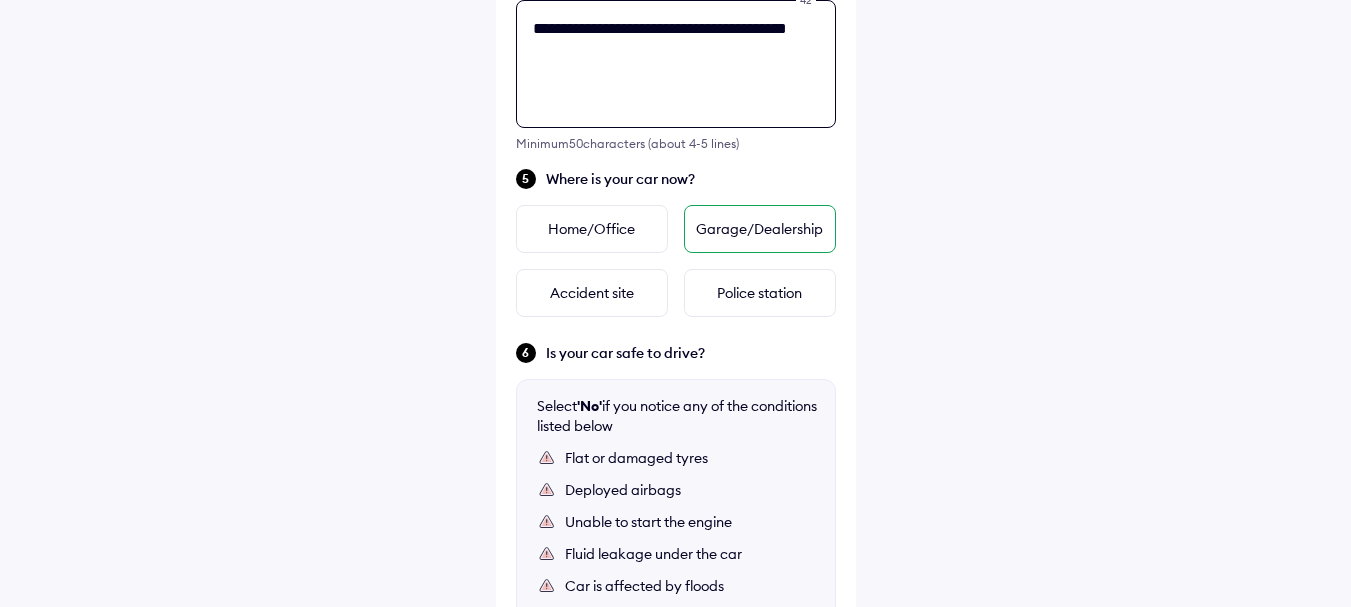 type on "**********" 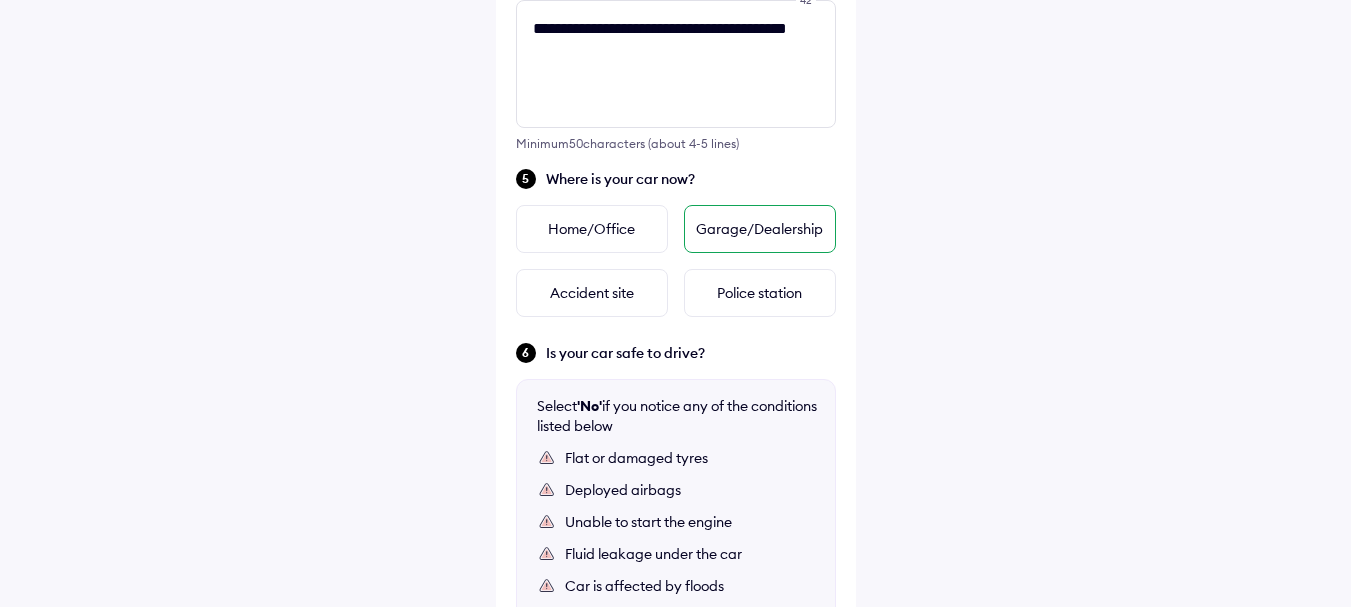 click on "Garage/Dealership" at bounding box center [760, 229] 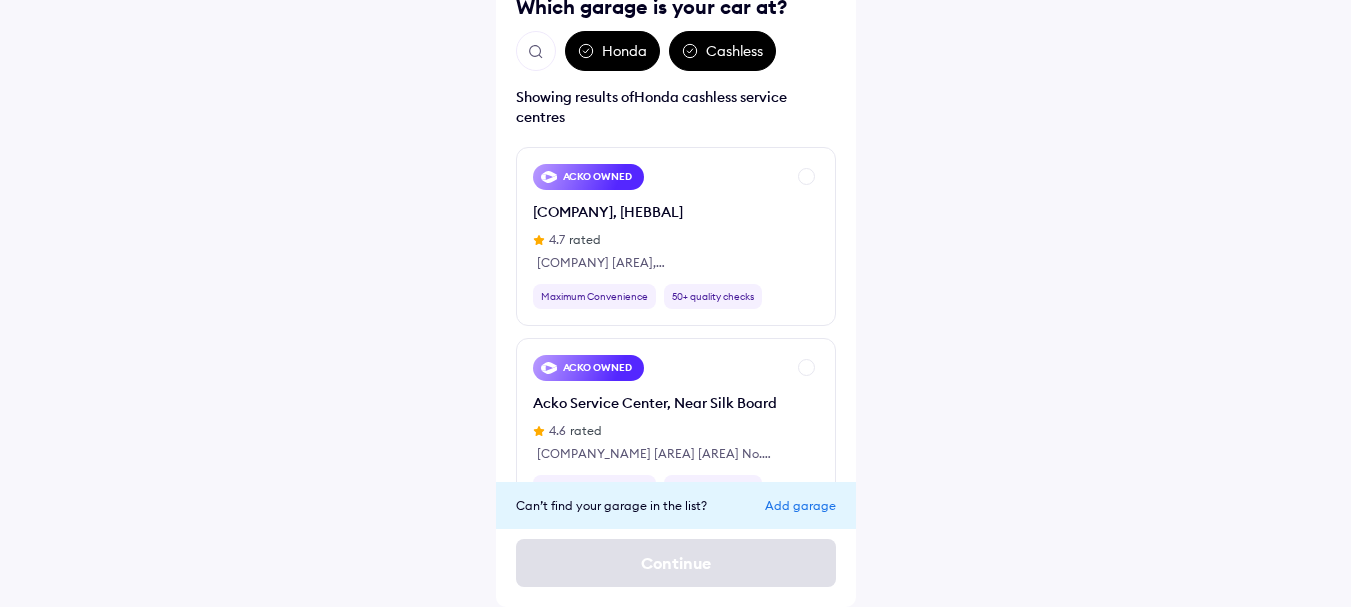scroll, scrollTop: 65, scrollLeft: 0, axis: vertical 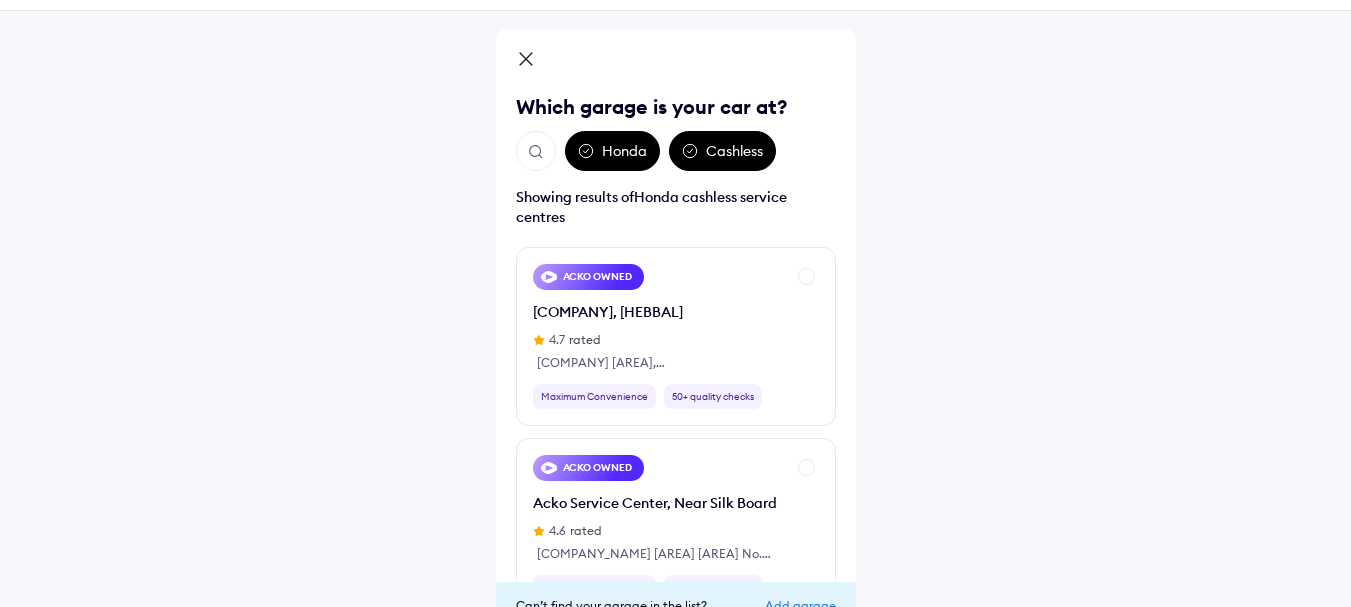 click on "Honda" at bounding box center [612, 151] 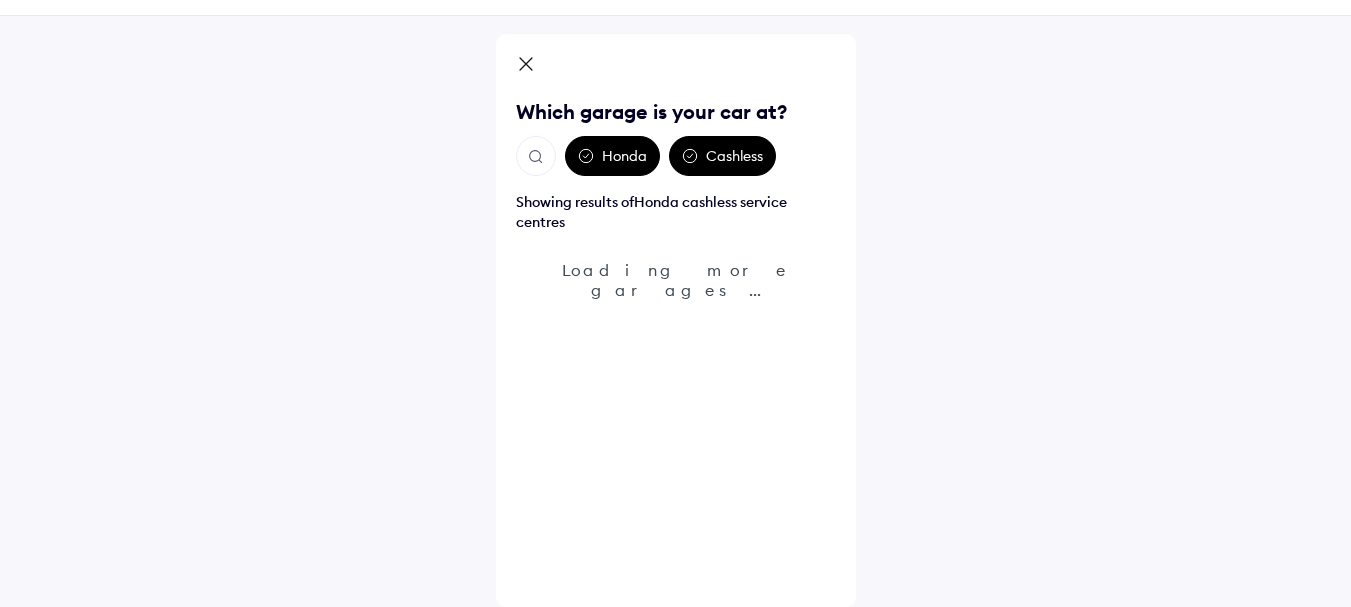 scroll, scrollTop: 165, scrollLeft: 0, axis: vertical 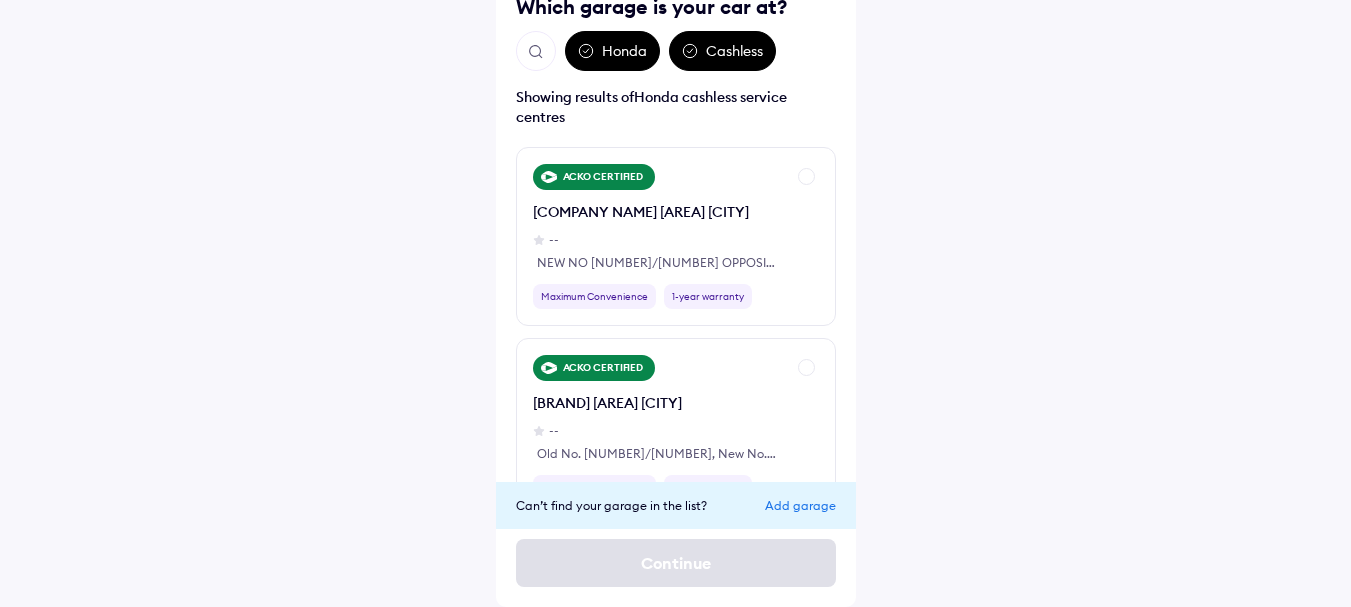 click on "Honda" at bounding box center (612, 51) 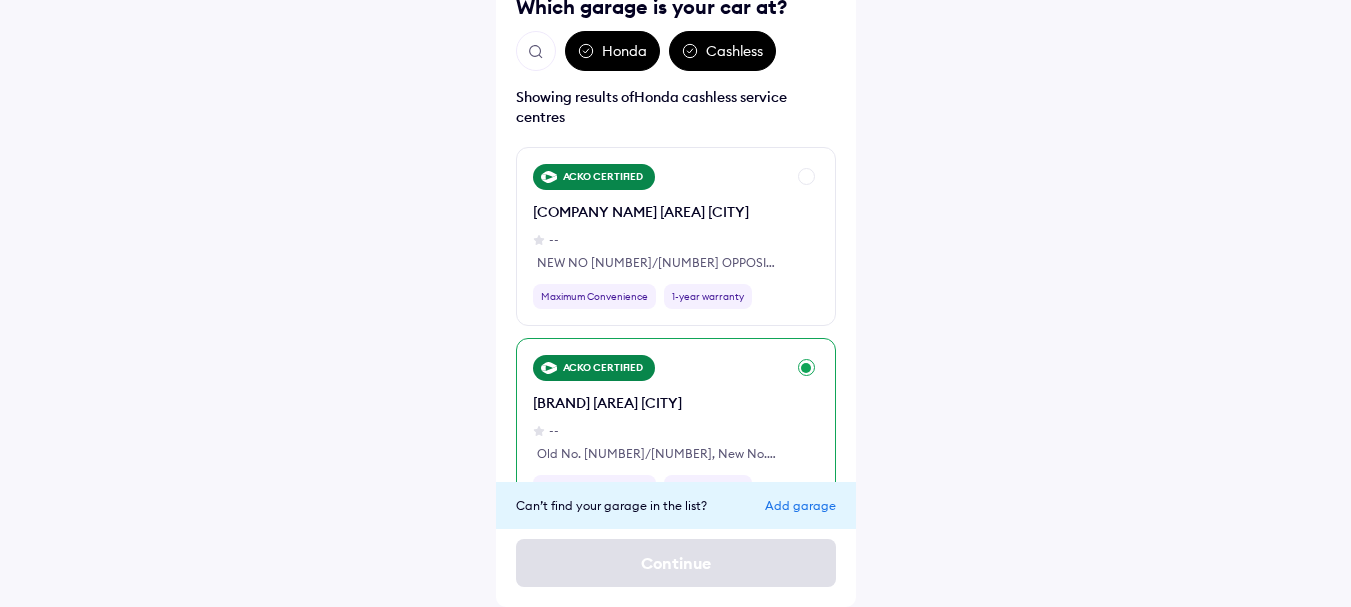 scroll, scrollTop: 48, scrollLeft: 0, axis: vertical 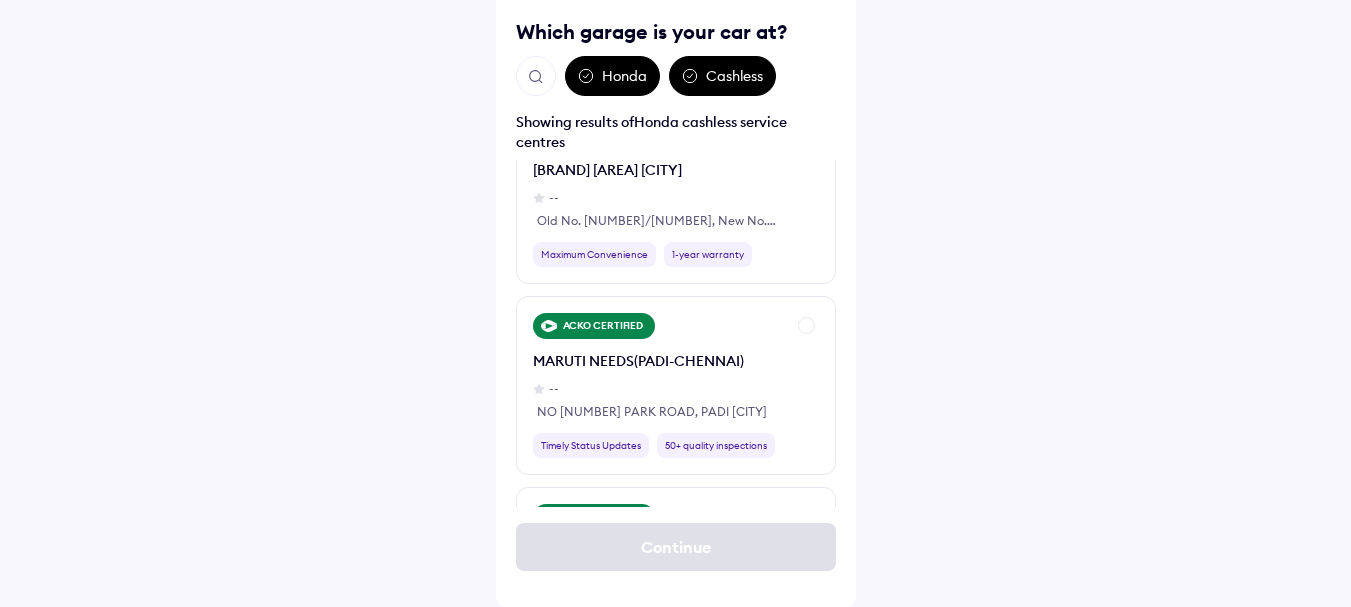 click at bounding box center (536, 77) 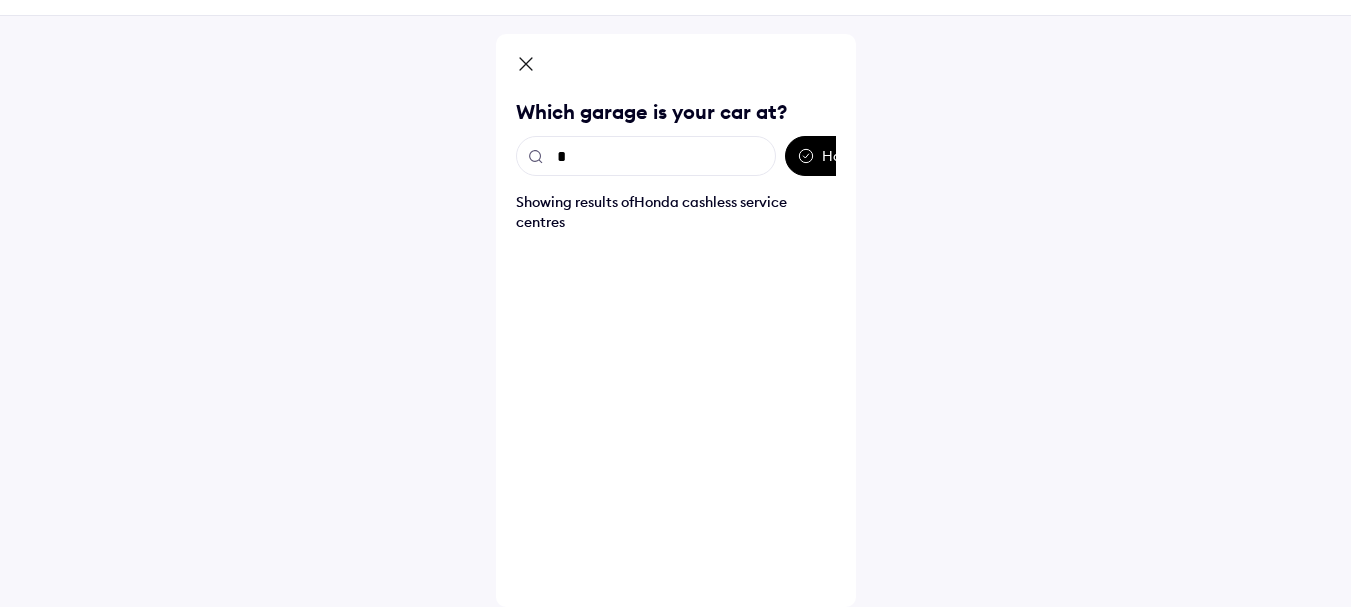 scroll, scrollTop: 60, scrollLeft: 0, axis: vertical 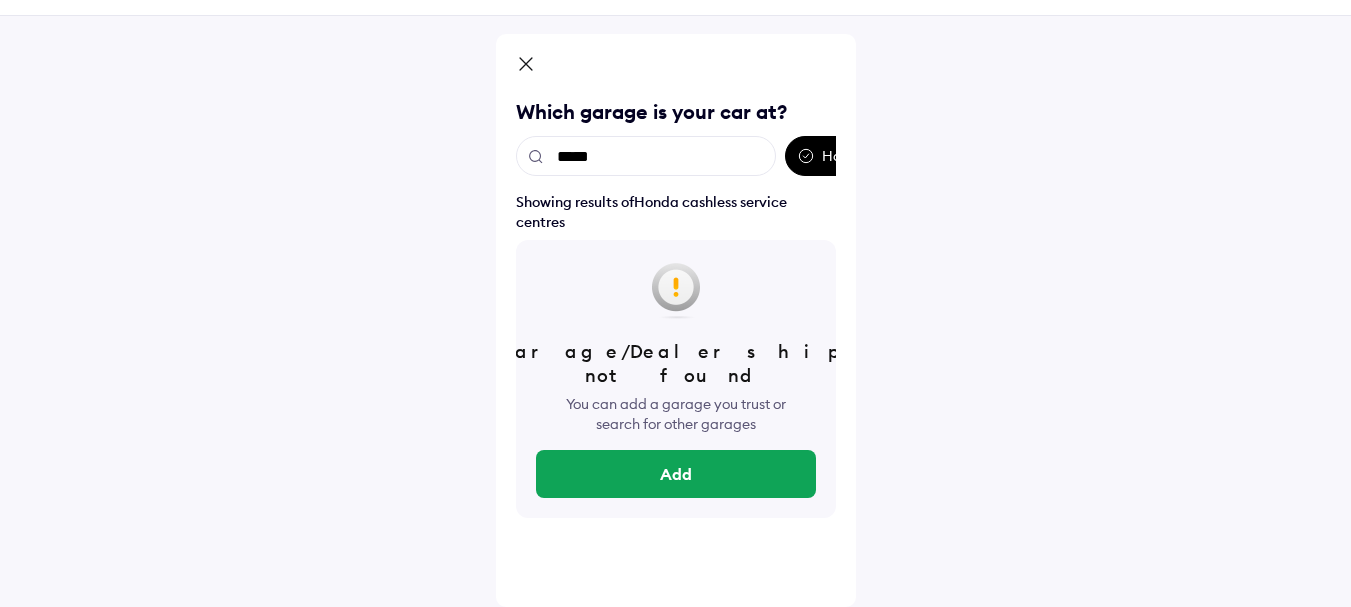 type on "******" 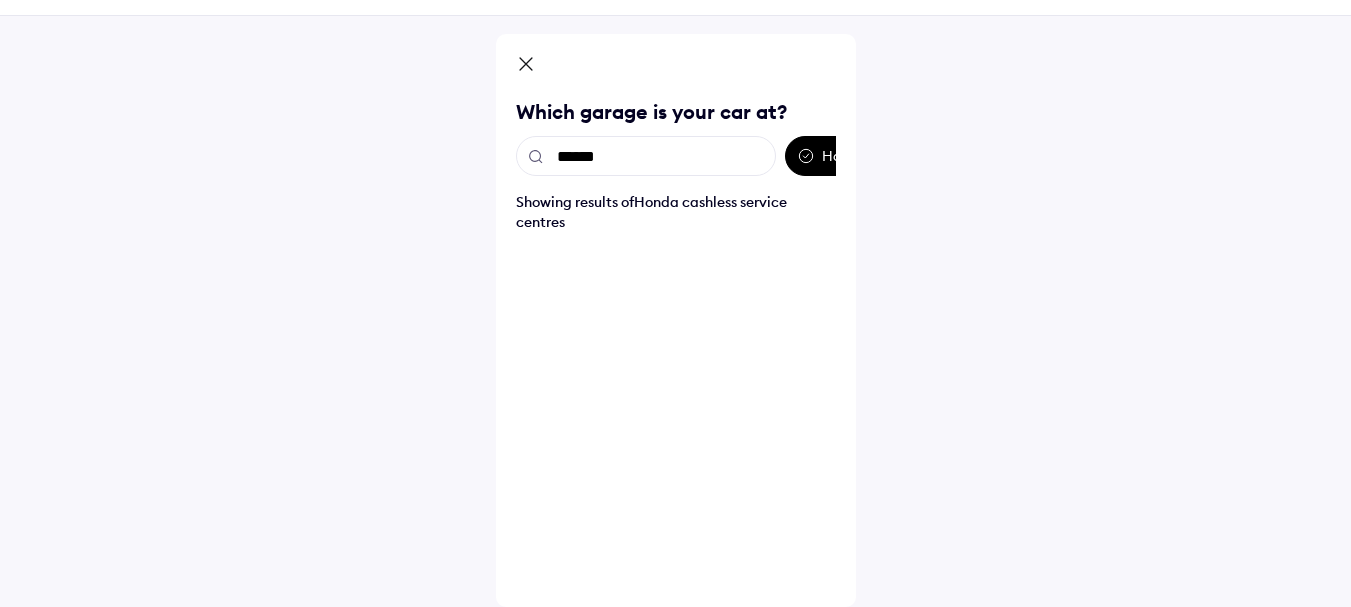 scroll, scrollTop: 165, scrollLeft: 0, axis: vertical 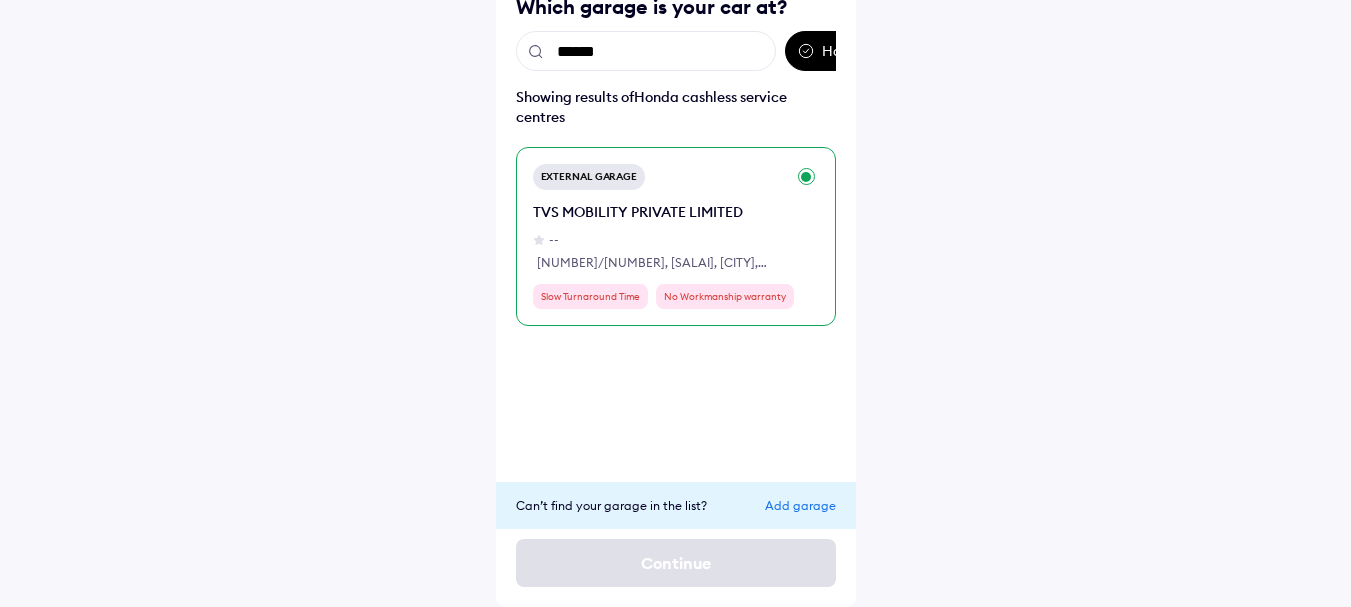 click on "TVS MOBILITY PRIVATE LIMITED" at bounding box center [659, 212] 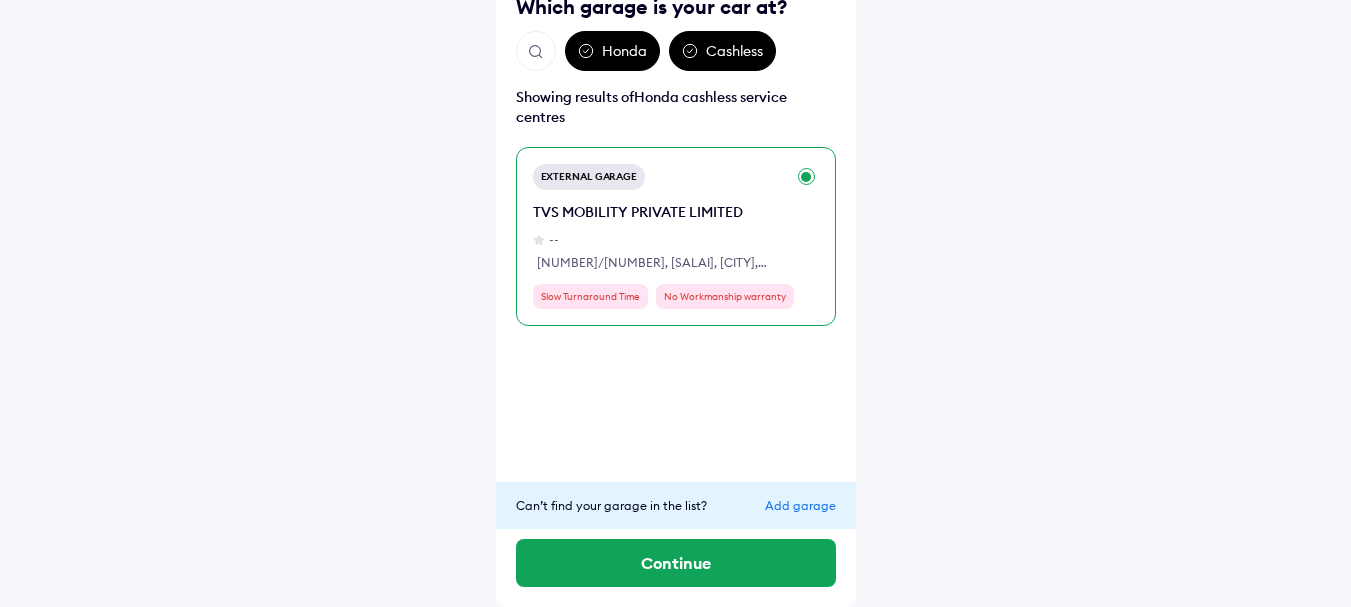 click on "Cashless" at bounding box center [722, 51] 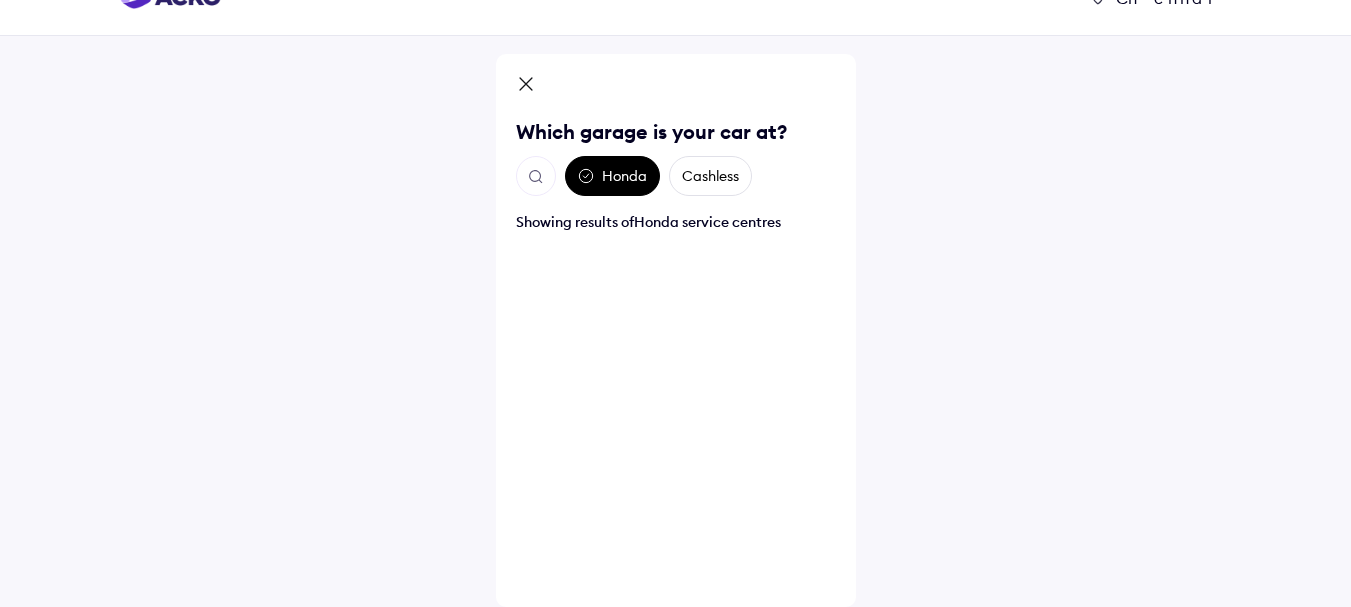 scroll, scrollTop: 145, scrollLeft: 0, axis: vertical 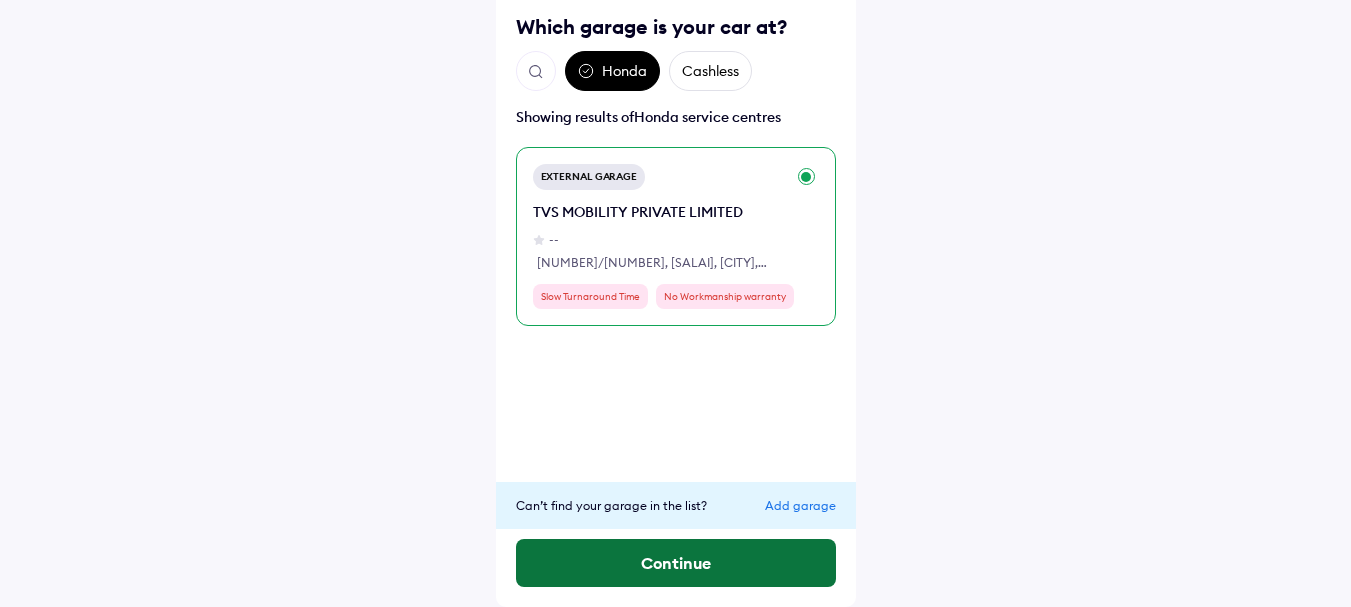 click on "Continue" at bounding box center [676, 563] 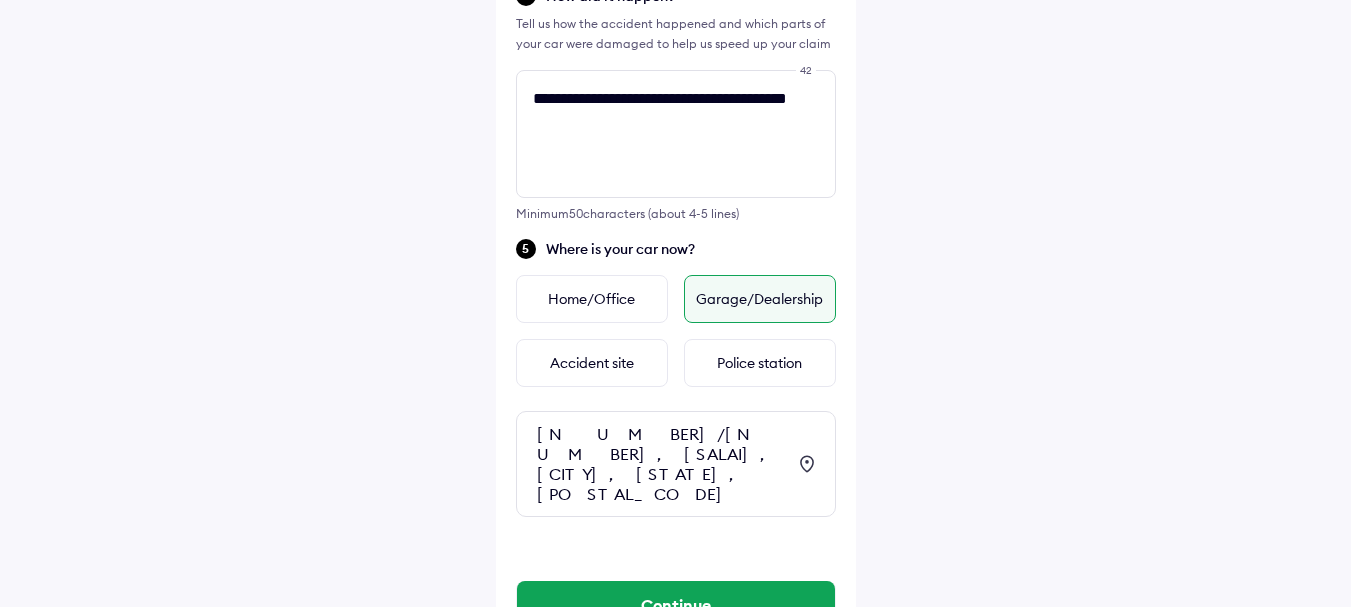 scroll, scrollTop: 952, scrollLeft: 0, axis: vertical 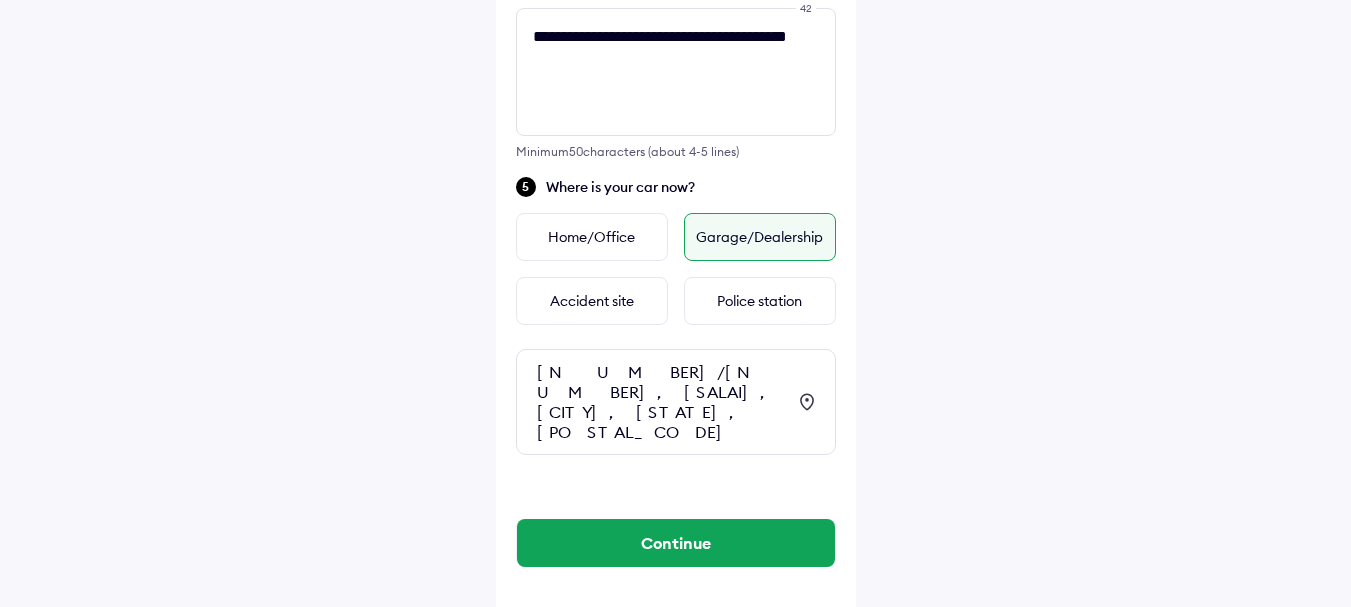 click on "Garage/Dealership" at bounding box center [760, 237] 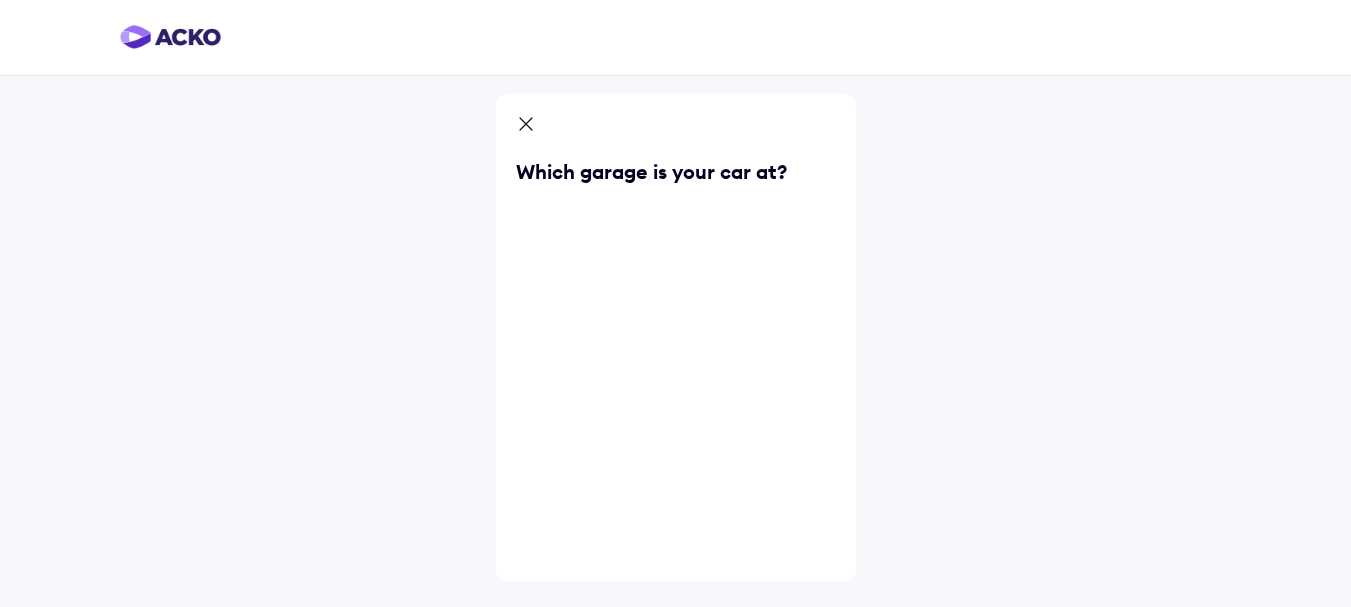 scroll, scrollTop: 0, scrollLeft: 0, axis: both 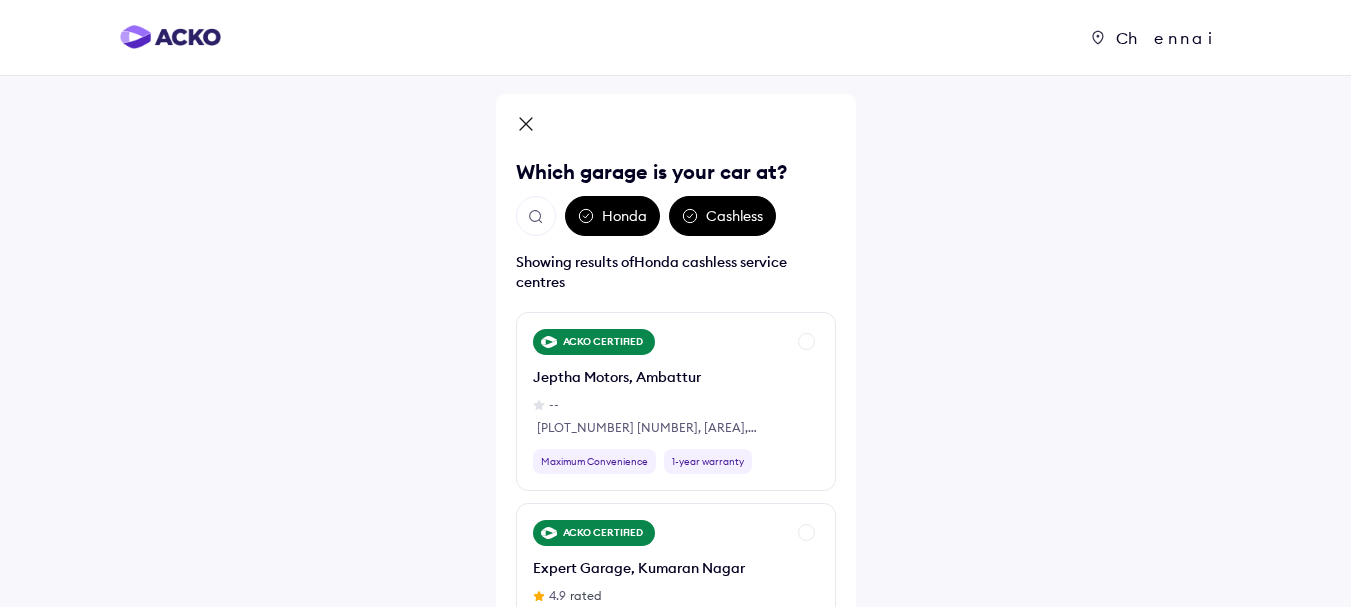 click at bounding box center (536, 216) 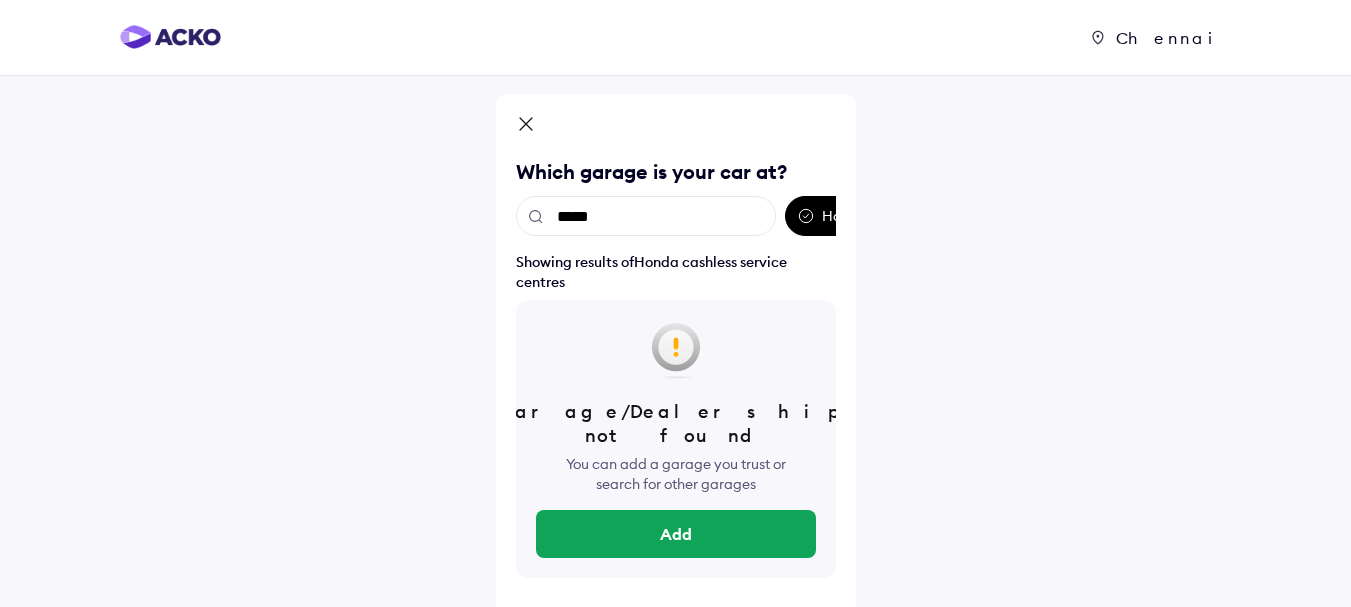 type on "******" 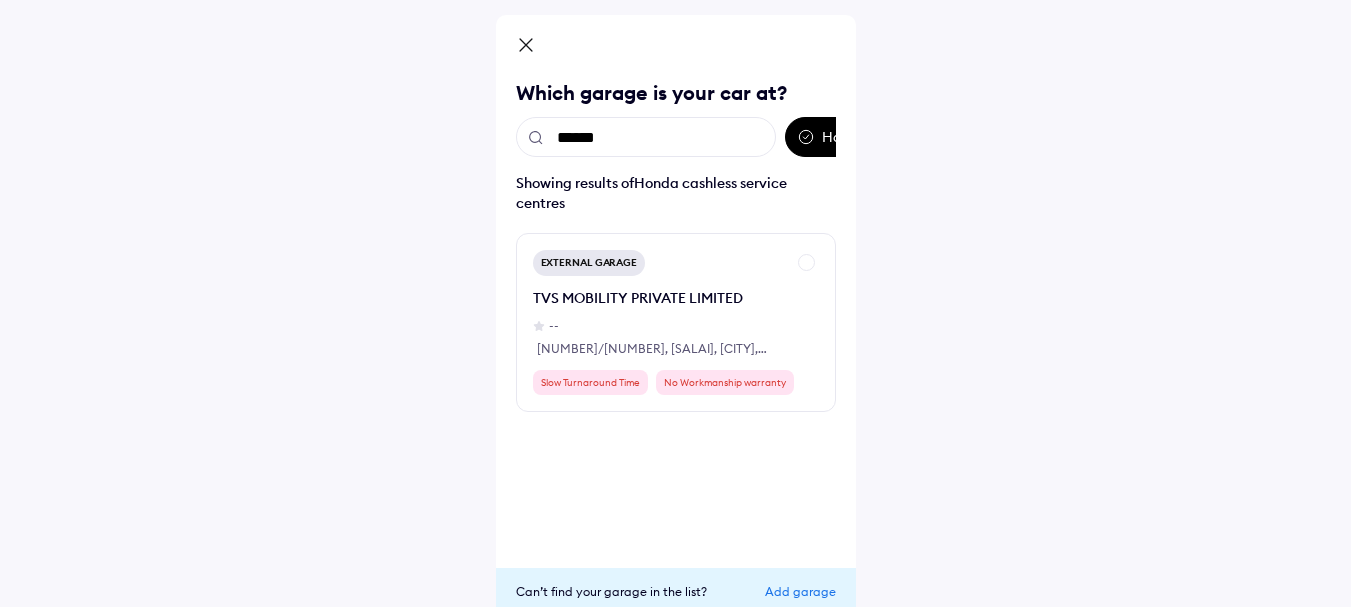 scroll, scrollTop: 165, scrollLeft: 0, axis: vertical 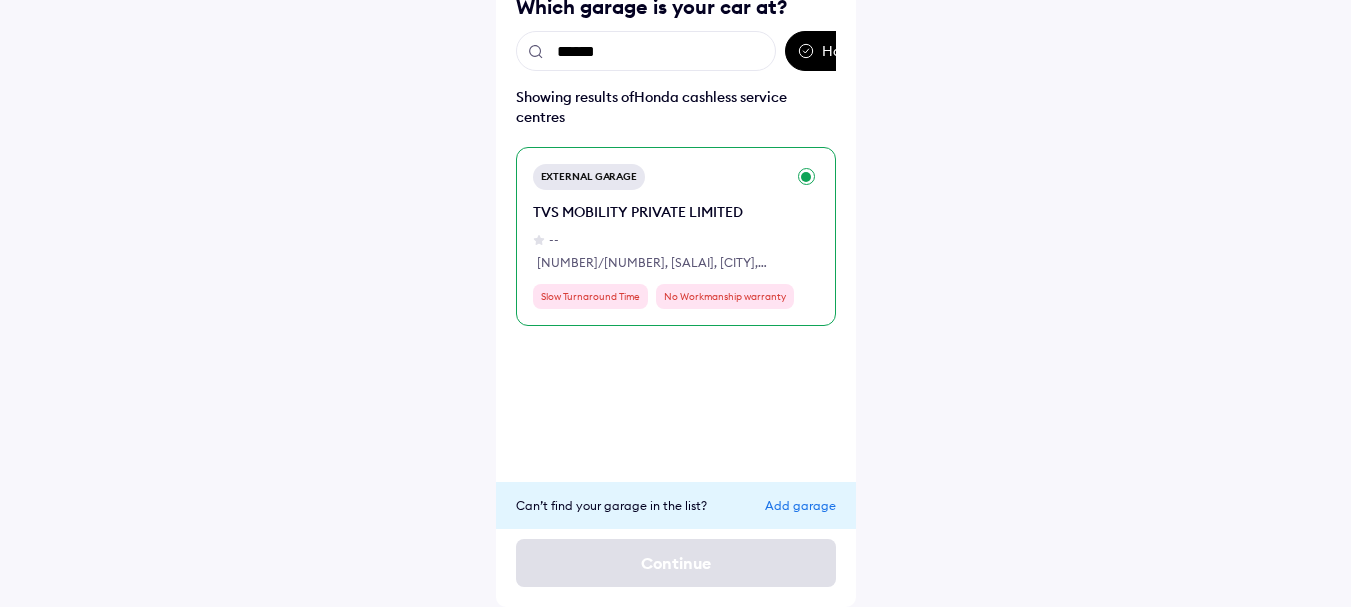 click on "External Garage TVS MOBILITY PRIVATE LIMITED -- [NUMBER]/[NUMBER], Matruvazhi Salai, Poonamalle, [CITY], [STATE], [PINCODE] Slow Turnaround Time No Workmanship warranty" at bounding box center [676, 236] 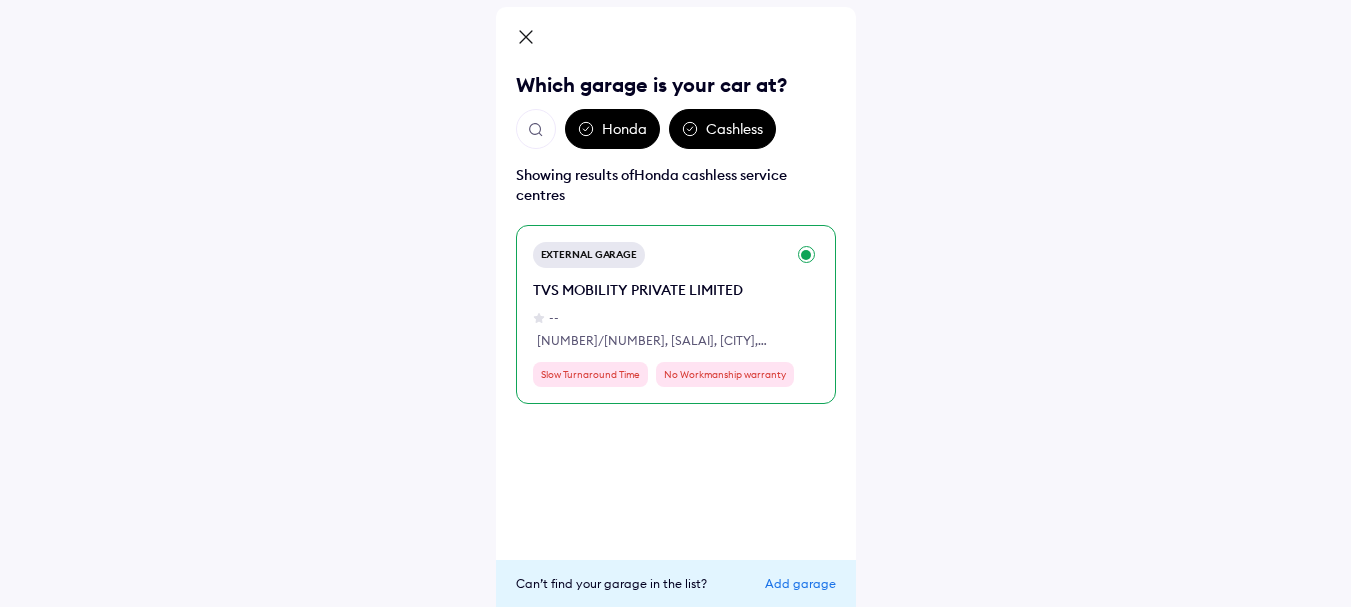 scroll, scrollTop: 0, scrollLeft: 0, axis: both 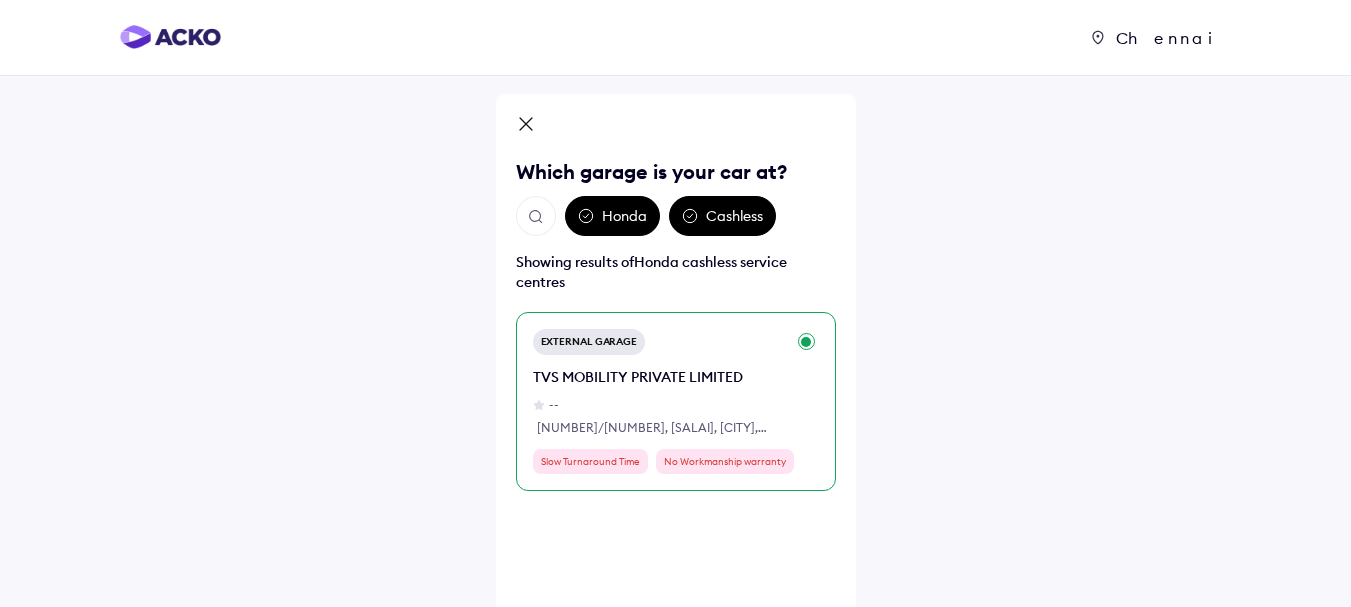 click at bounding box center (536, 217) 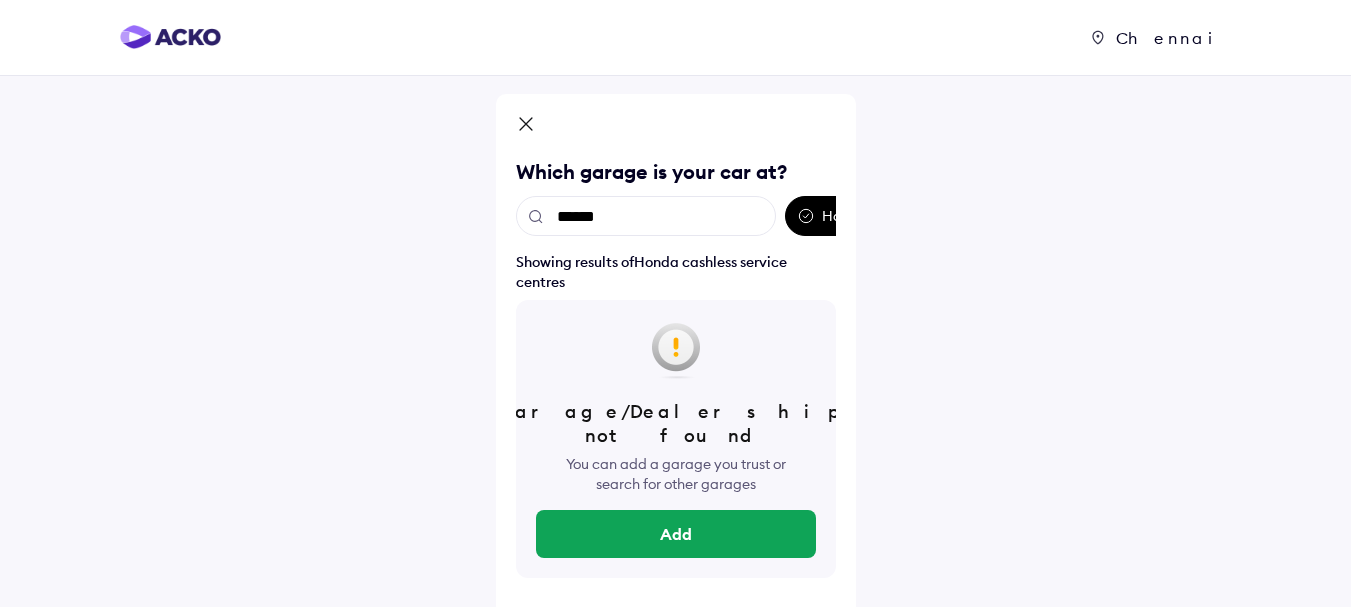 type on "*******" 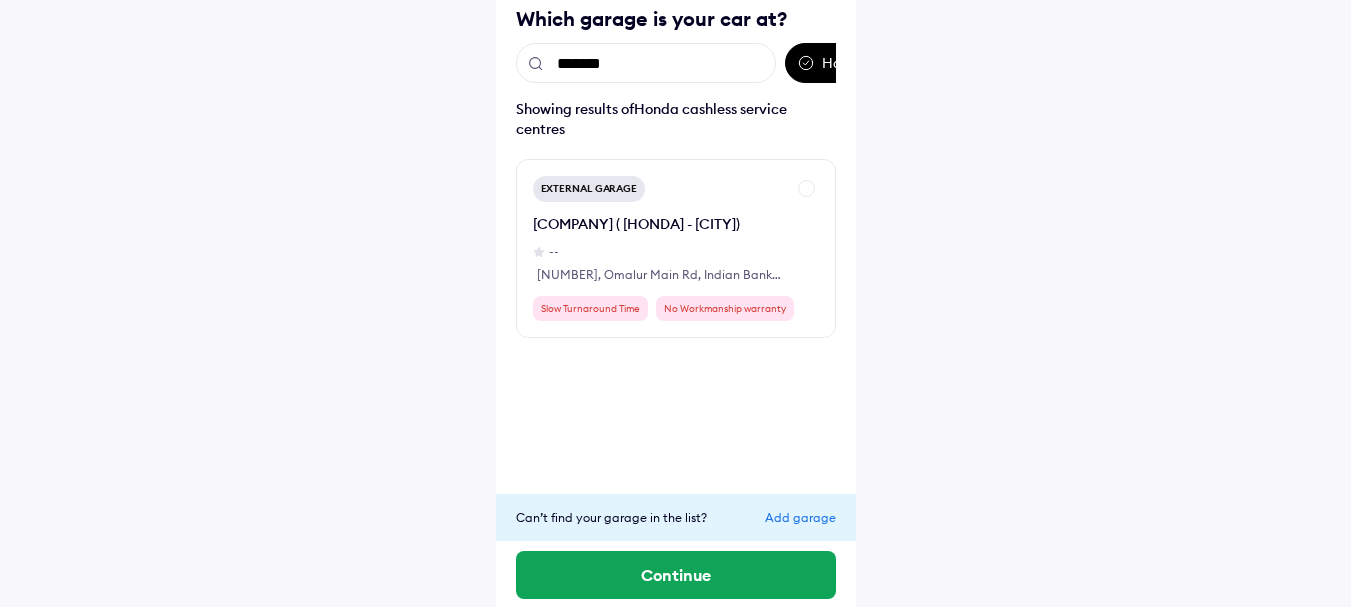 scroll, scrollTop: 165, scrollLeft: 0, axis: vertical 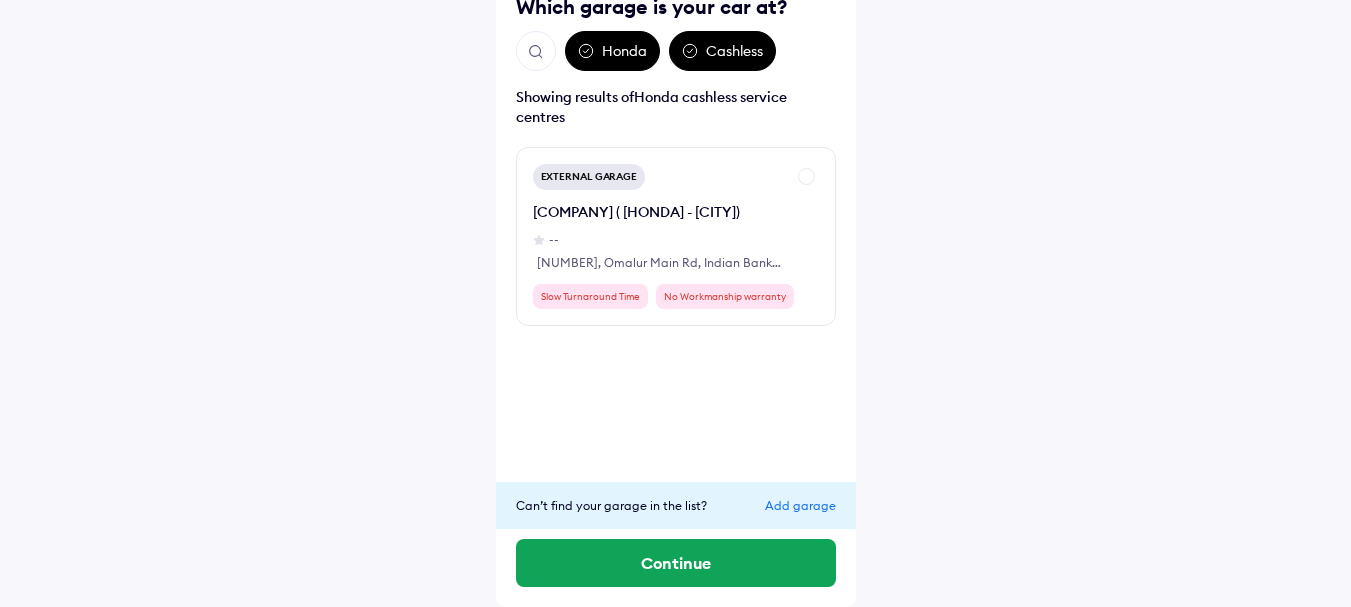 click at bounding box center [536, 51] 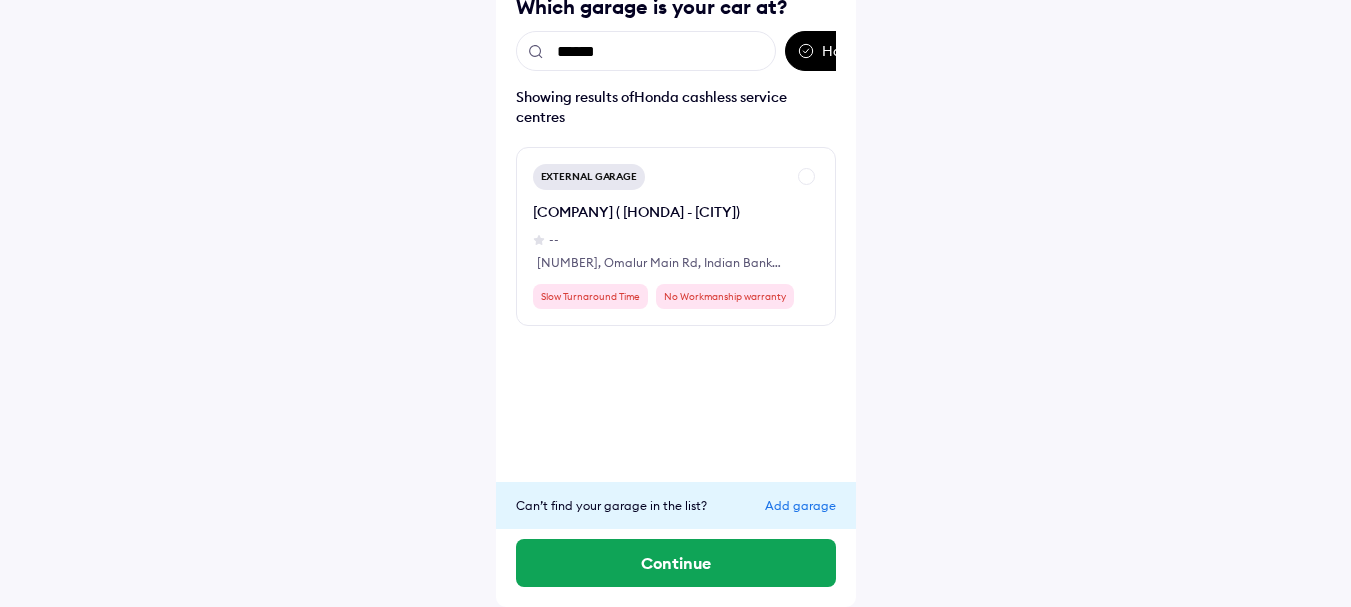 scroll, scrollTop: 60, scrollLeft: 0, axis: vertical 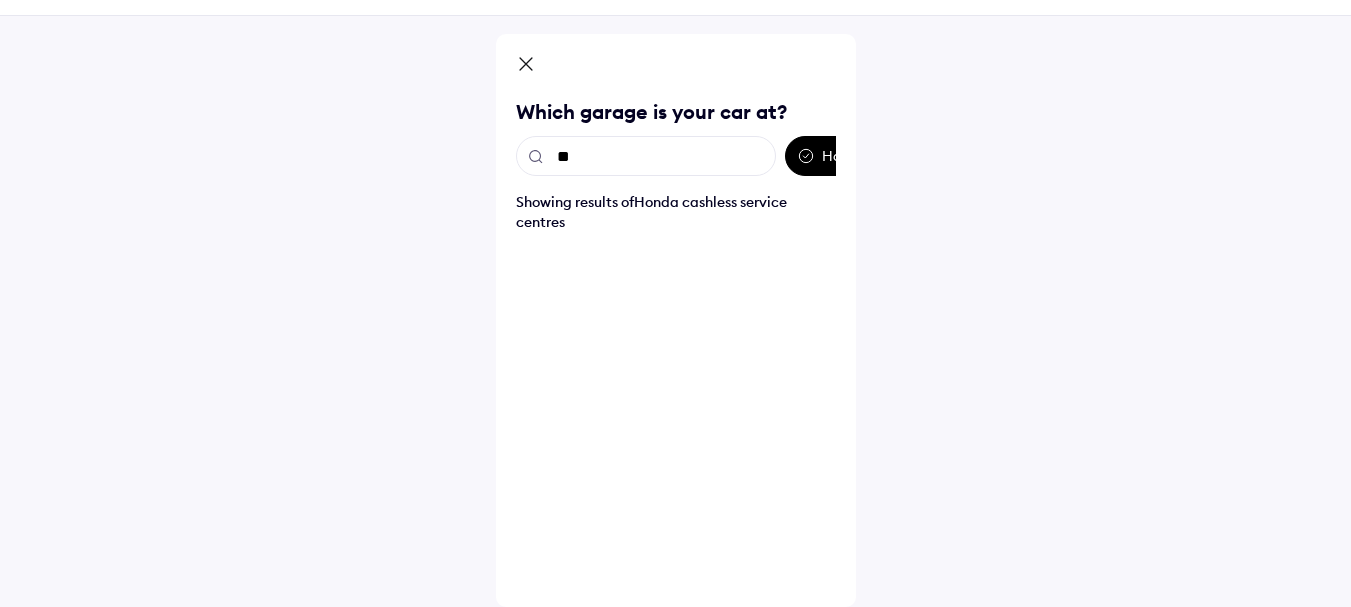 type on "*" 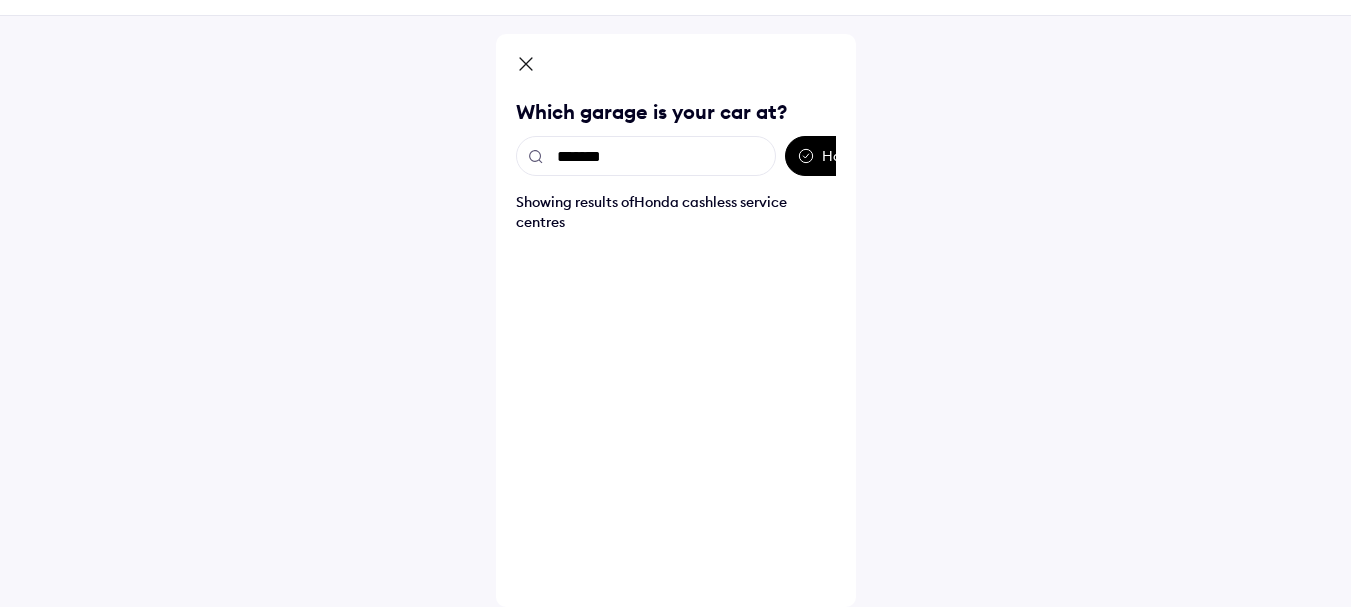 type on "********" 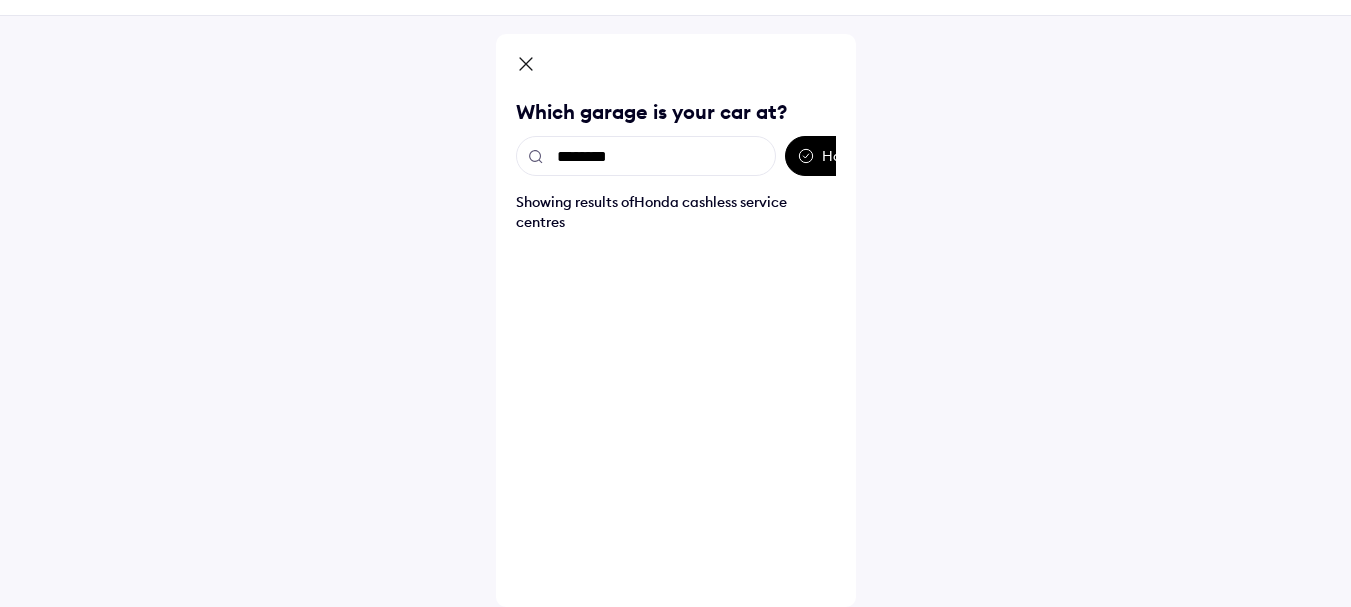 scroll, scrollTop: 165, scrollLeft: 0, axis: vertical 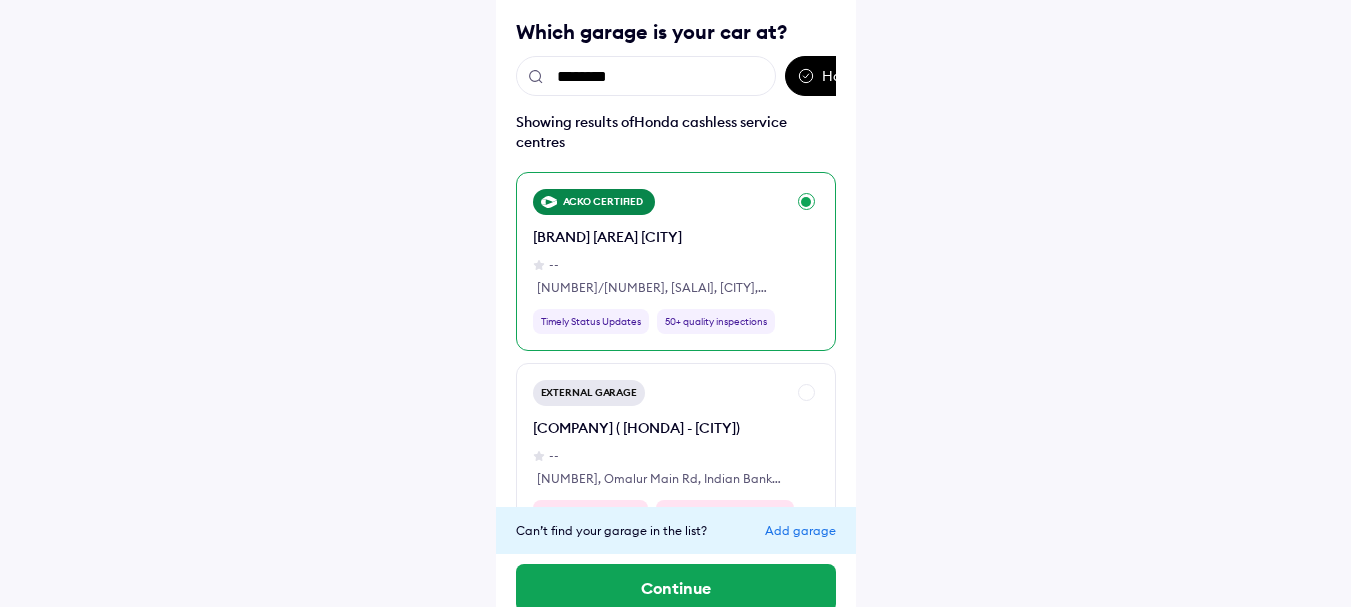 click on "ACKO CERTIFIED Sundaram Honda Poonamalle [CITY] -- [NUMBER]/[NUMBER], Matruvazhi Salai, Poonamalle, [CITY], [STATE], [PINCODE] Timely Status Updates 50+ quality inspections" at bounding box center [676, 261] 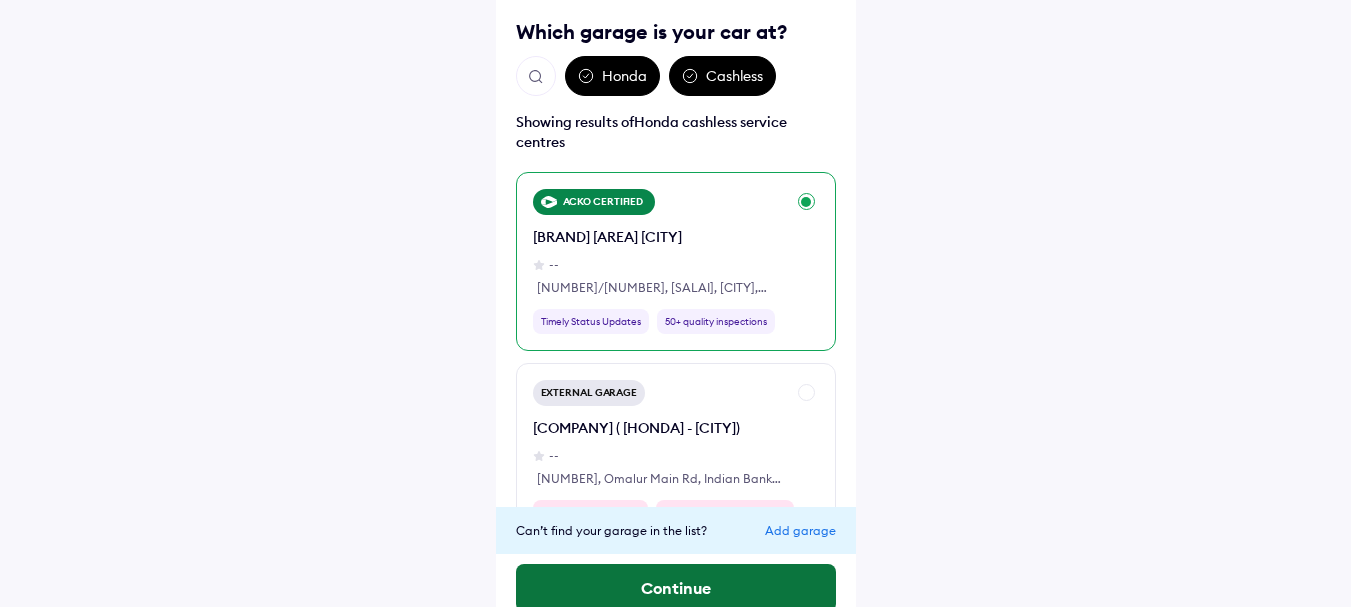 click on "Continue" at bounding box center (676, 588) 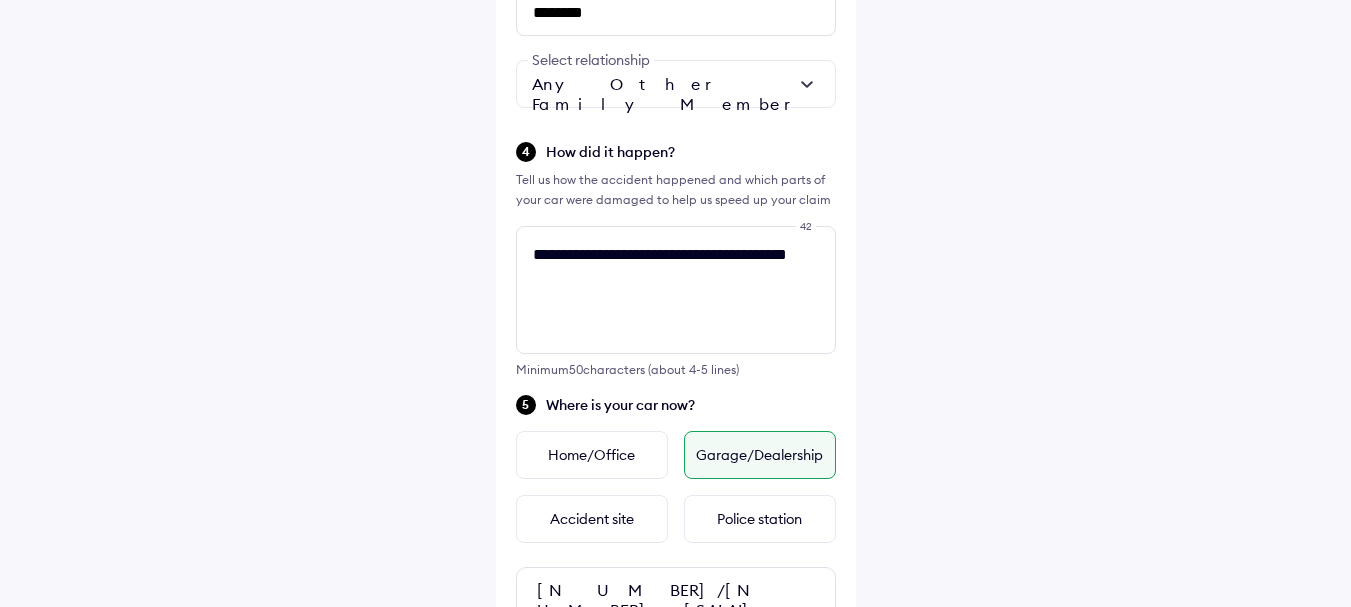 scroll, scrollTop: 952, scrollLeft: 0, axis: vertical 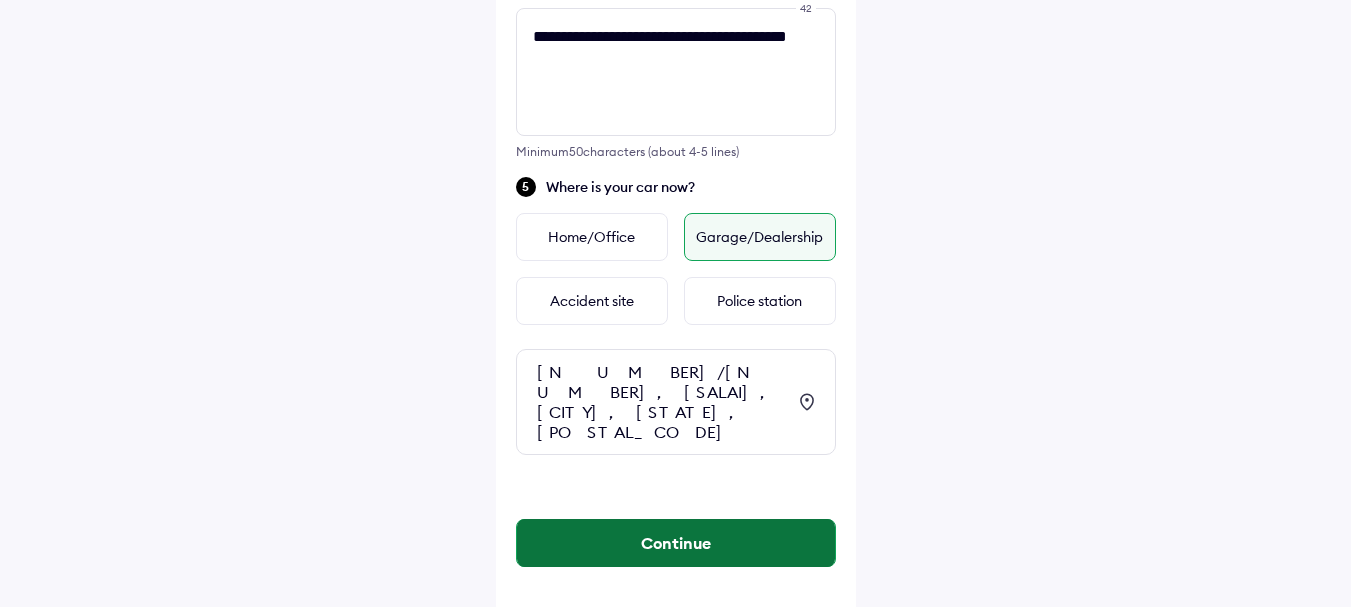 click on "Continue" at bounding box center (676, 543) 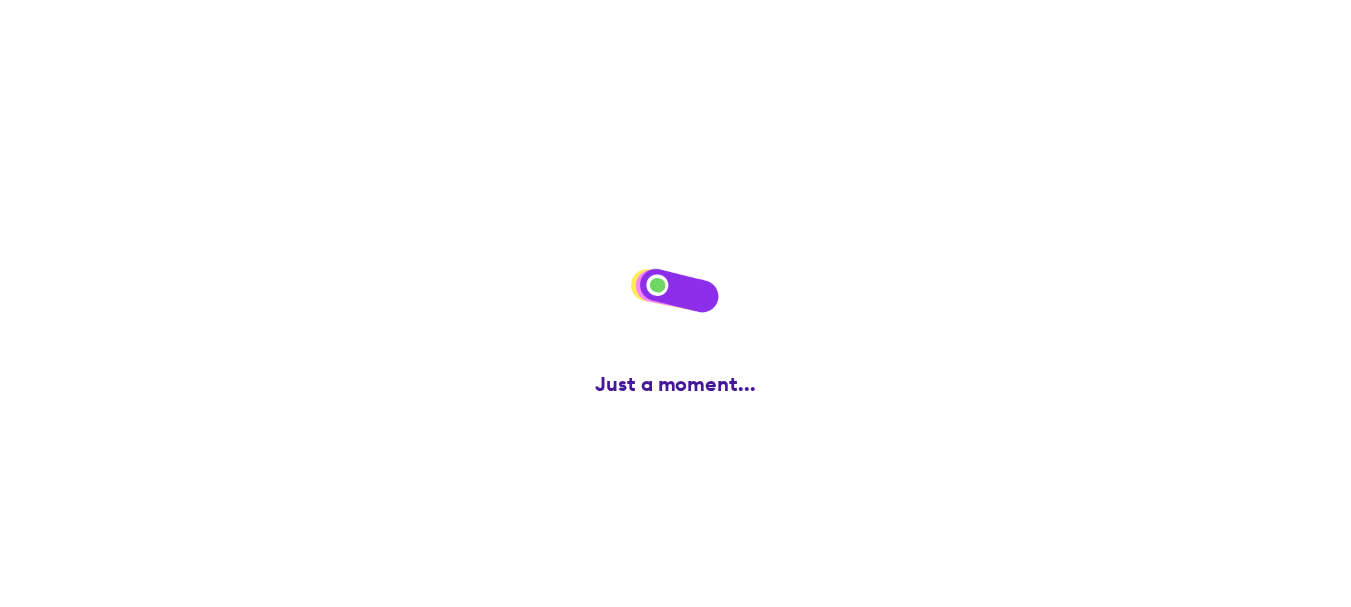 scroll, scrollTop: 0, scrollLeft: 0, axis: both 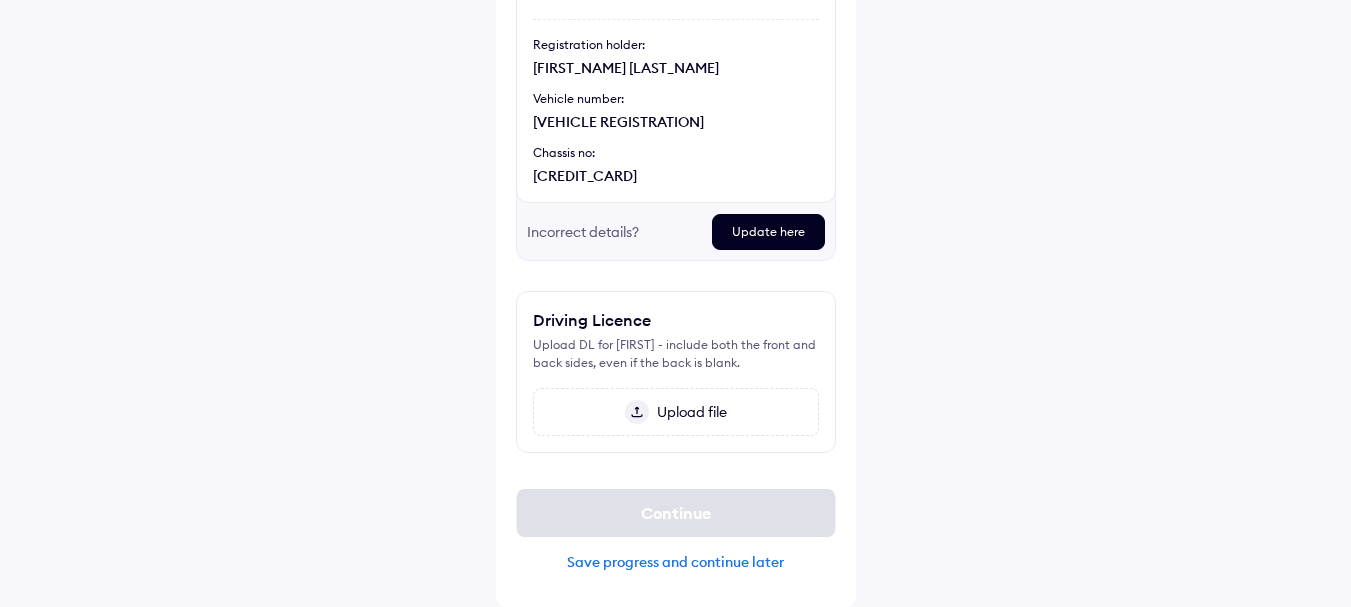 click on "Update here" at bounding box center [768, 232] 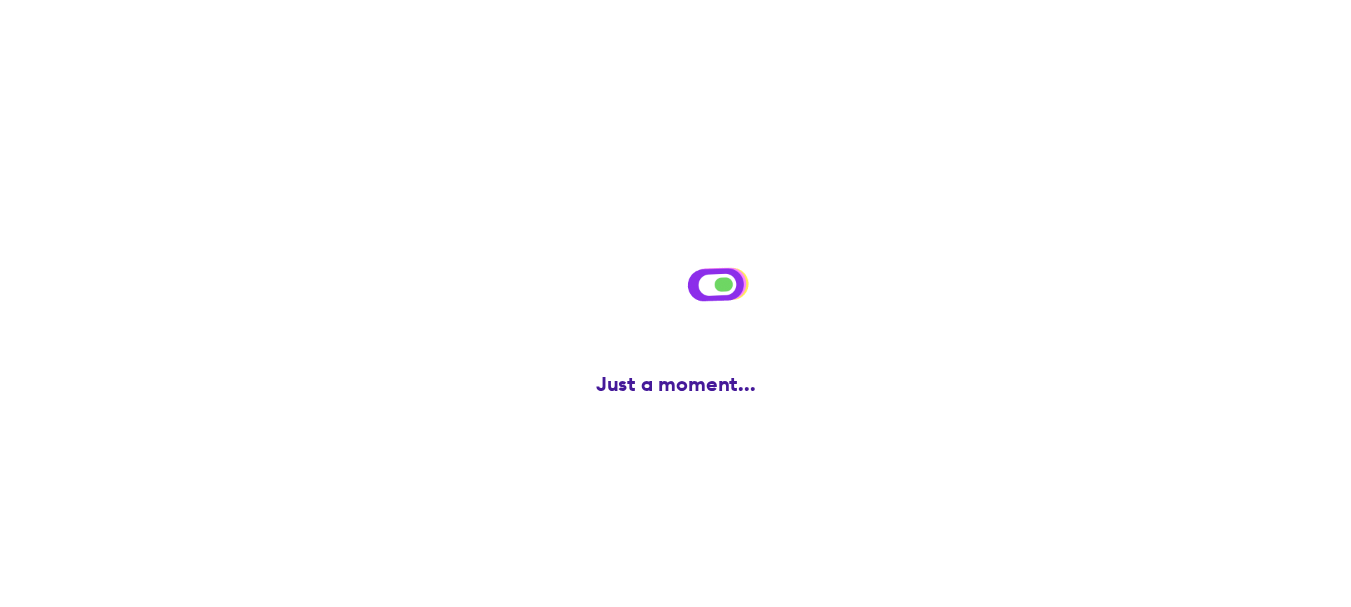 scroll, scrollTop: 0, scrollLeft: 0, axis: both 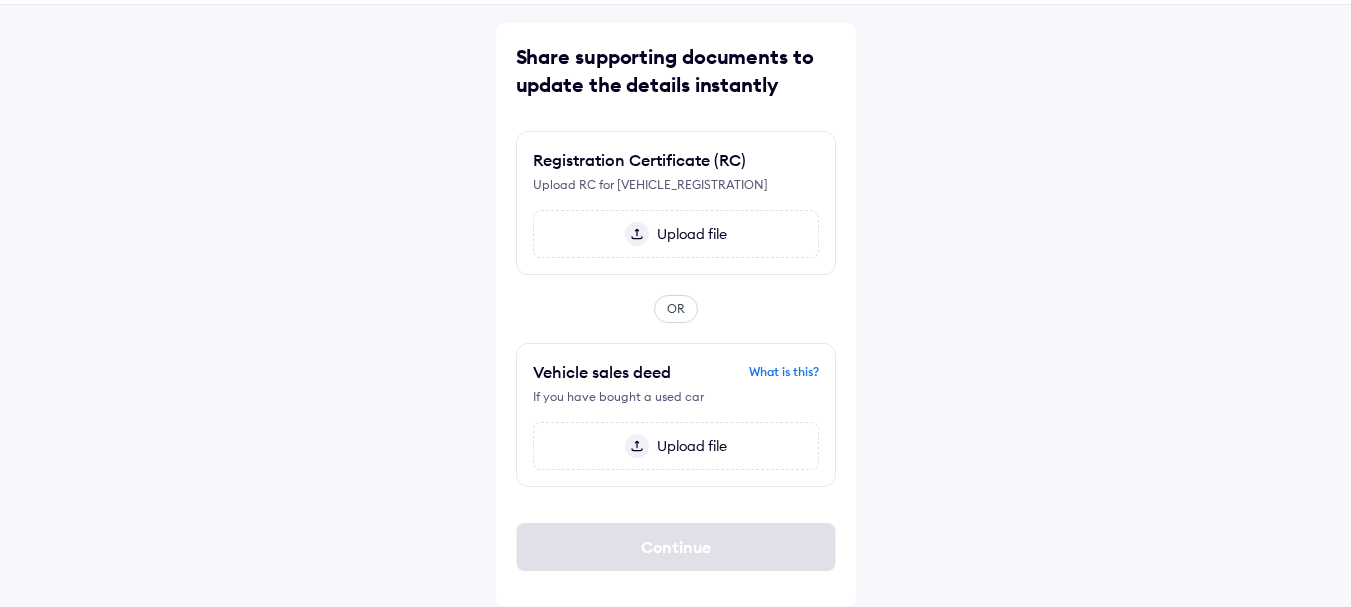click on "Upload file" at bounding box center [676, 234] 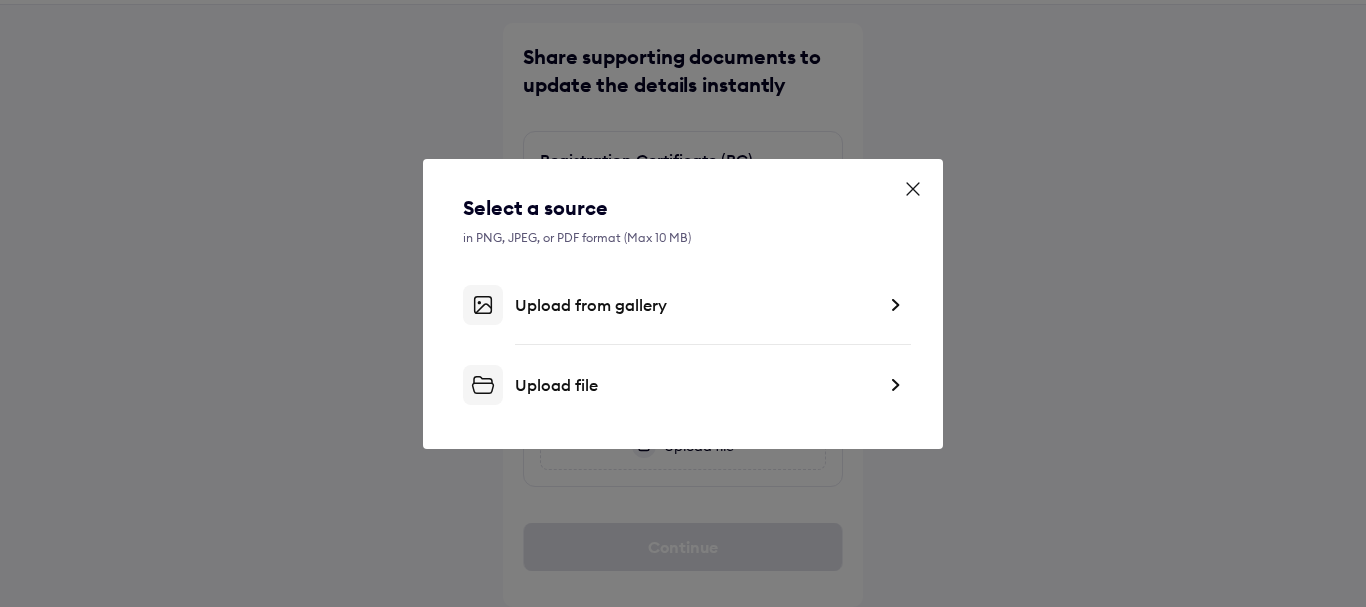 click on "Upload file" at bounding box center (695, 385) 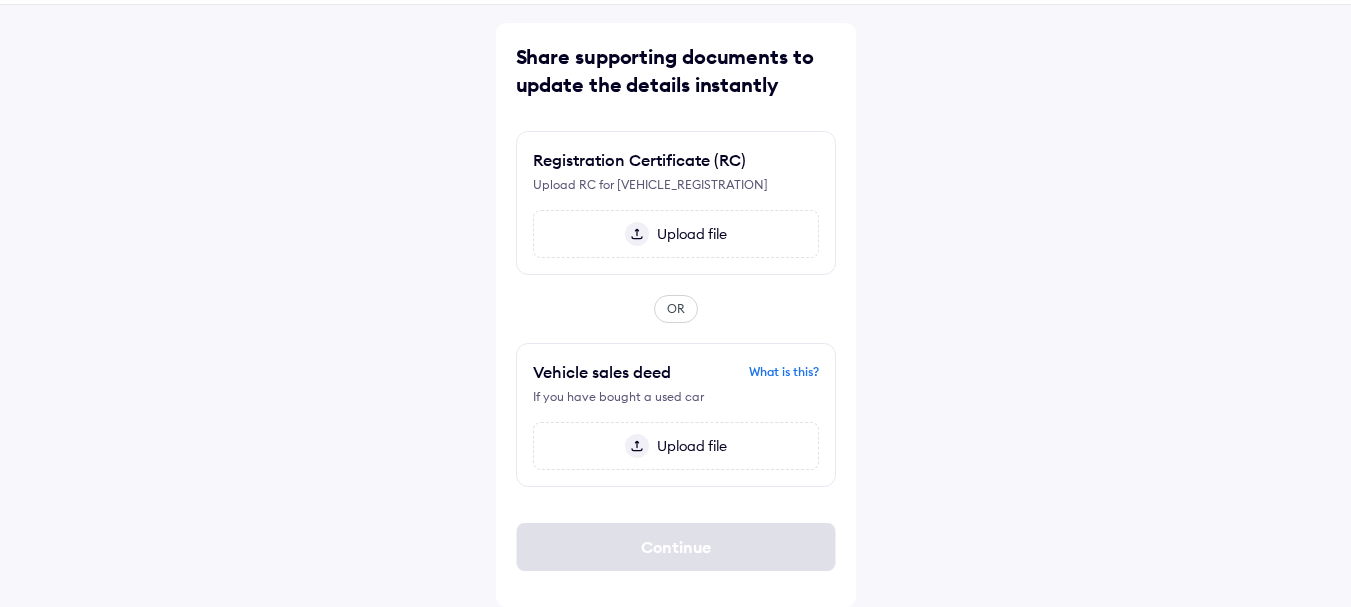 click on "Upload file" at bounding box center (676, 234) 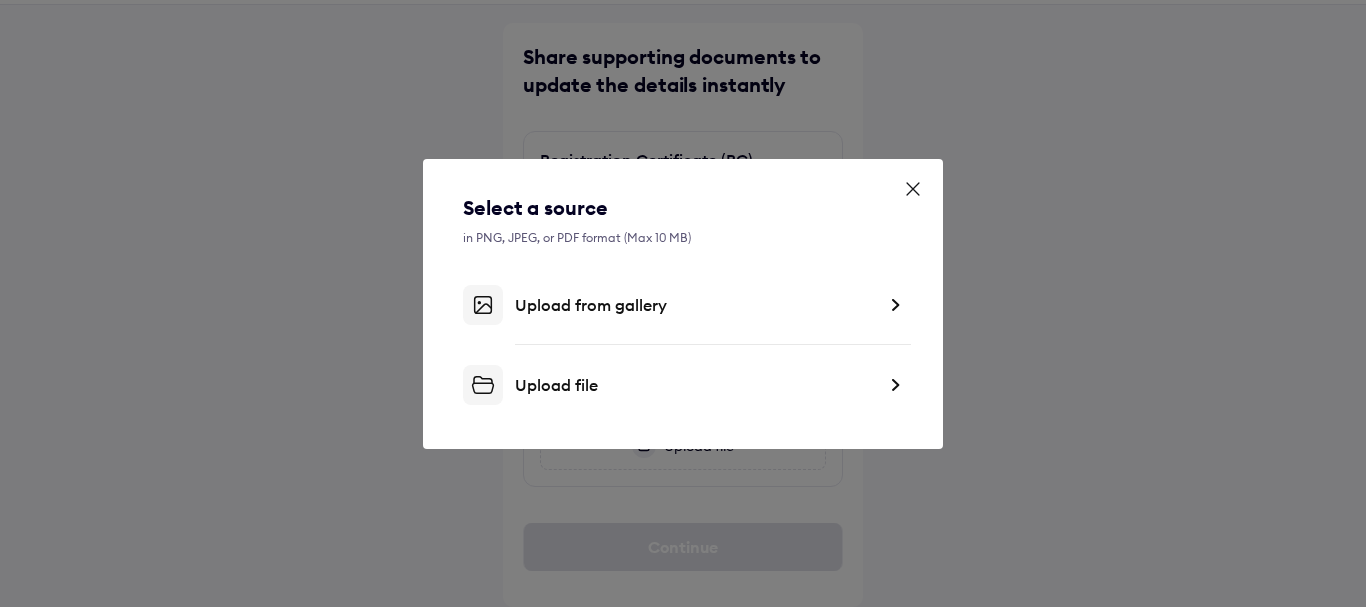 click on "Upload file" at bounding box center (695, 385) 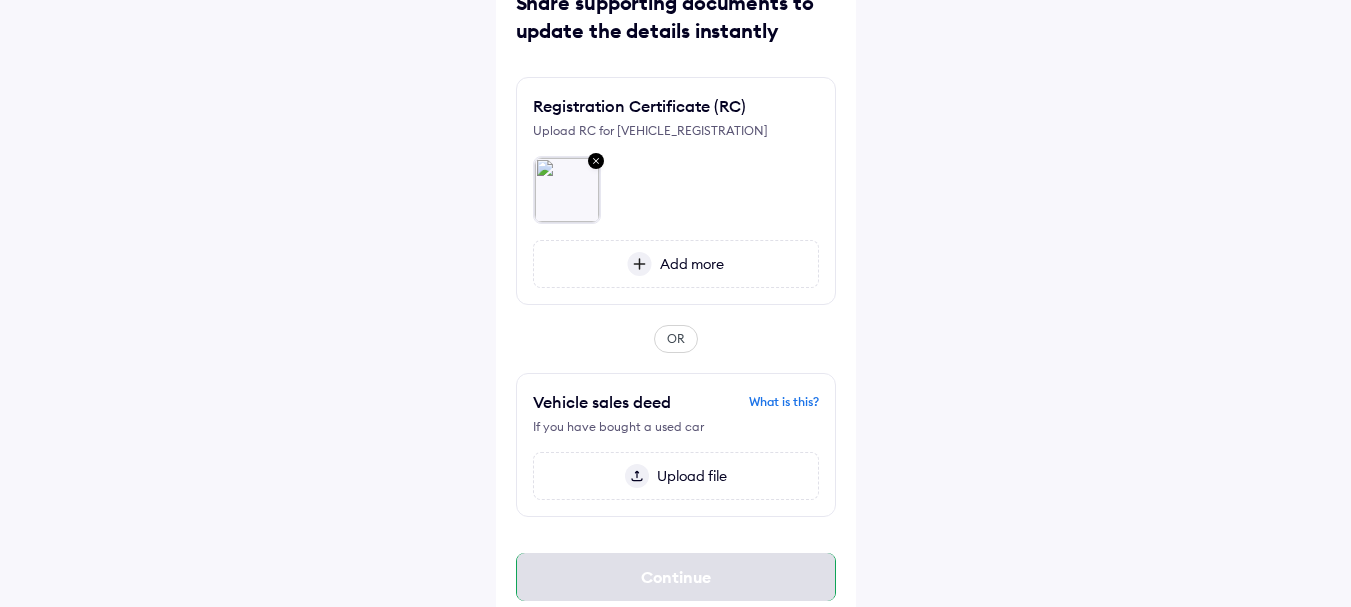 scroll, scrollTop: 155, scrollLeft: 0, axis: vertical 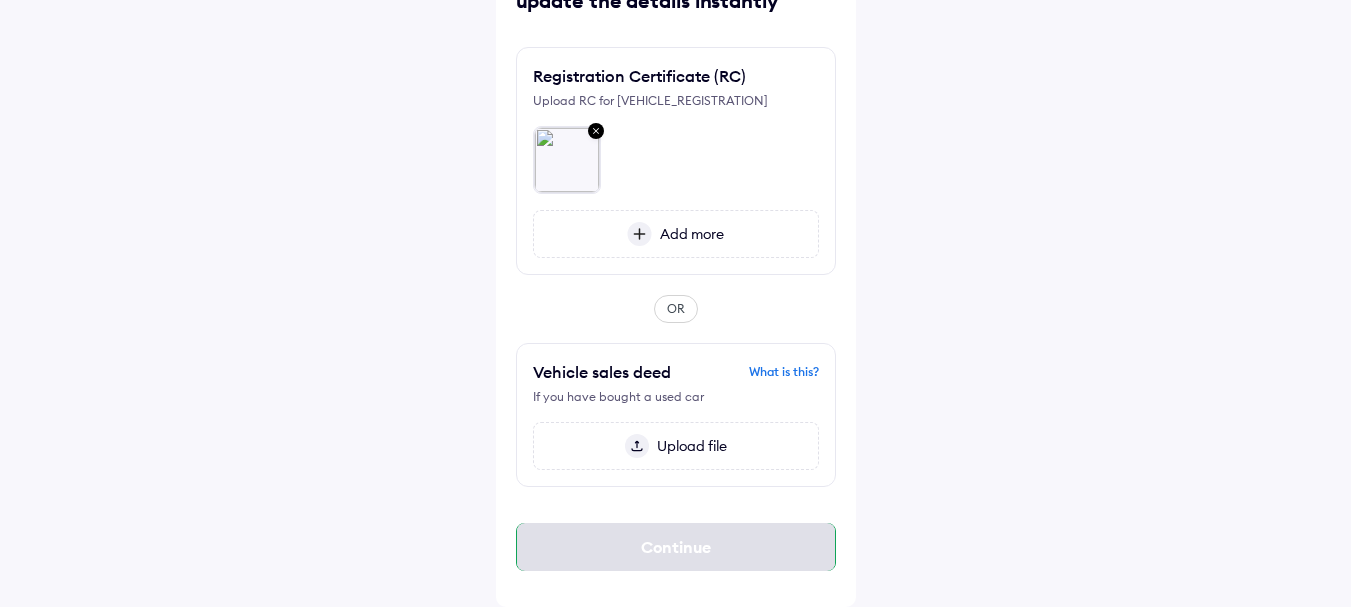 click on "Continue" at bounding box center [676, 547] 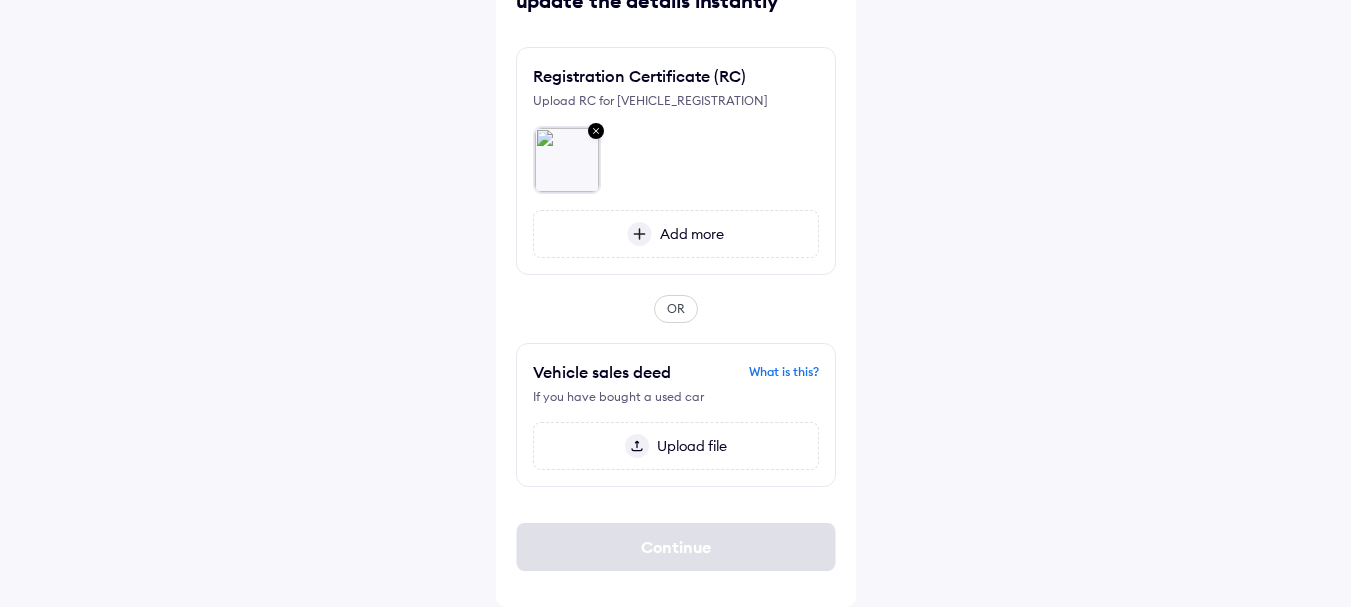 click on "Add more" at bounding box center (676, 234) 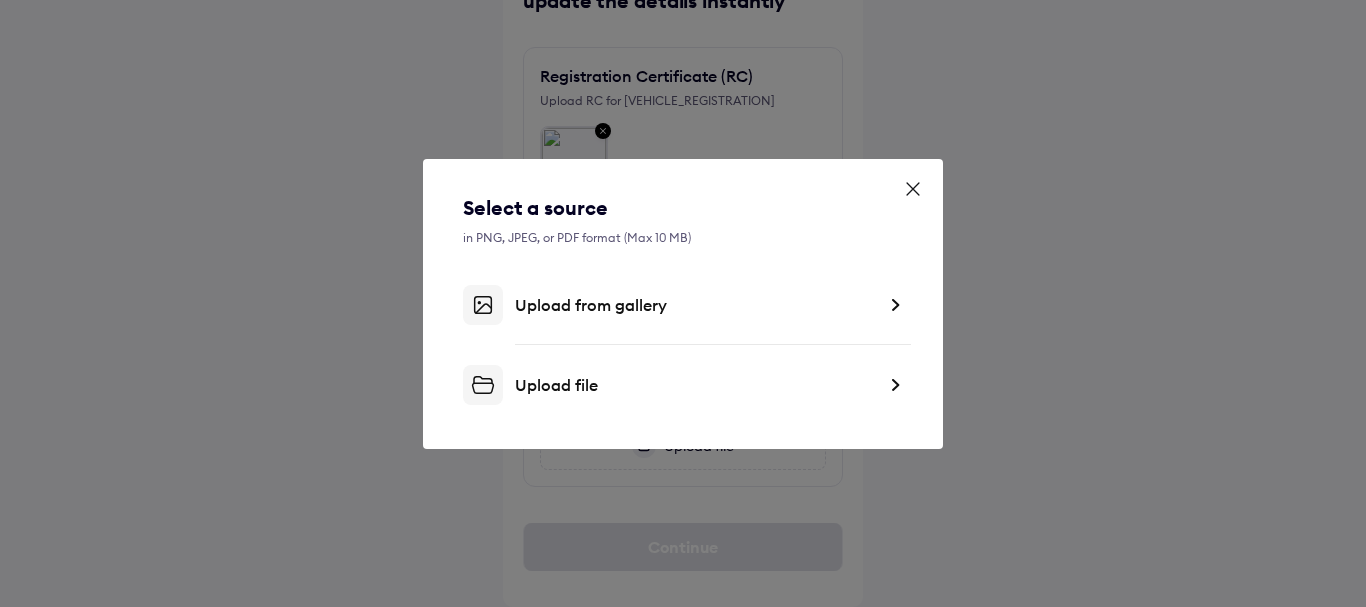 click on "Select a source in PNG, JPEG, or PDF format (Max 10 MB) Upload from gallery Upload file" at bounding box center [683, 304] 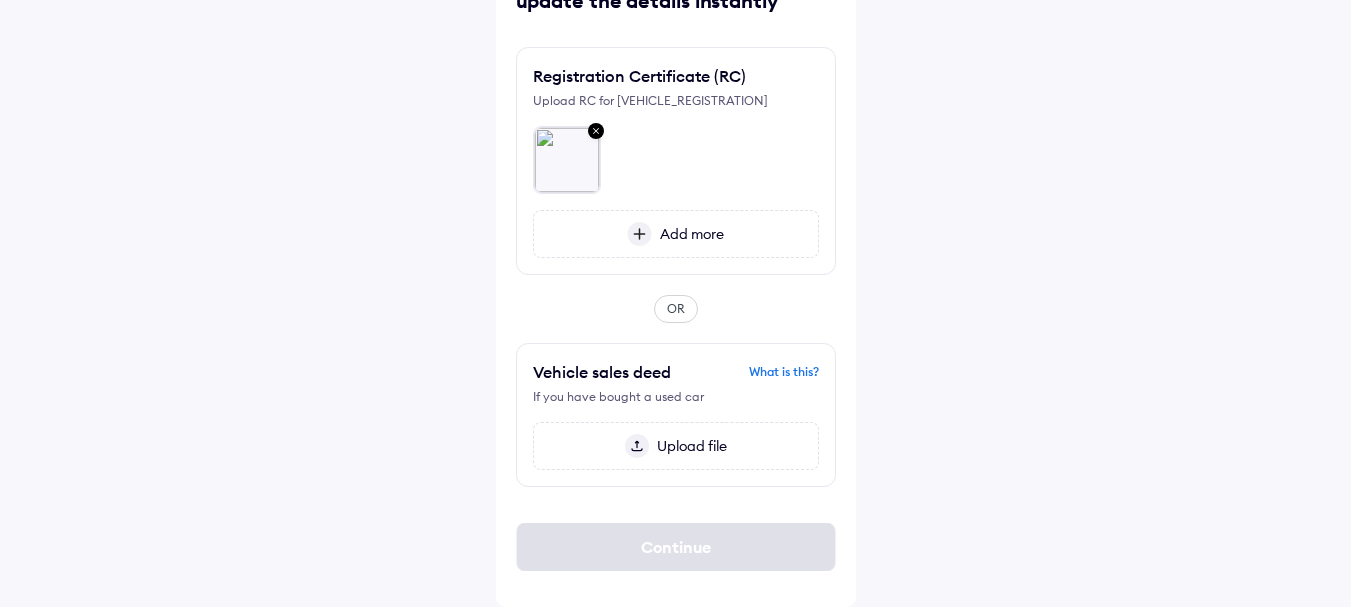 scroll, scrollTop: 91, scrollLeft: 0, axis: vertical 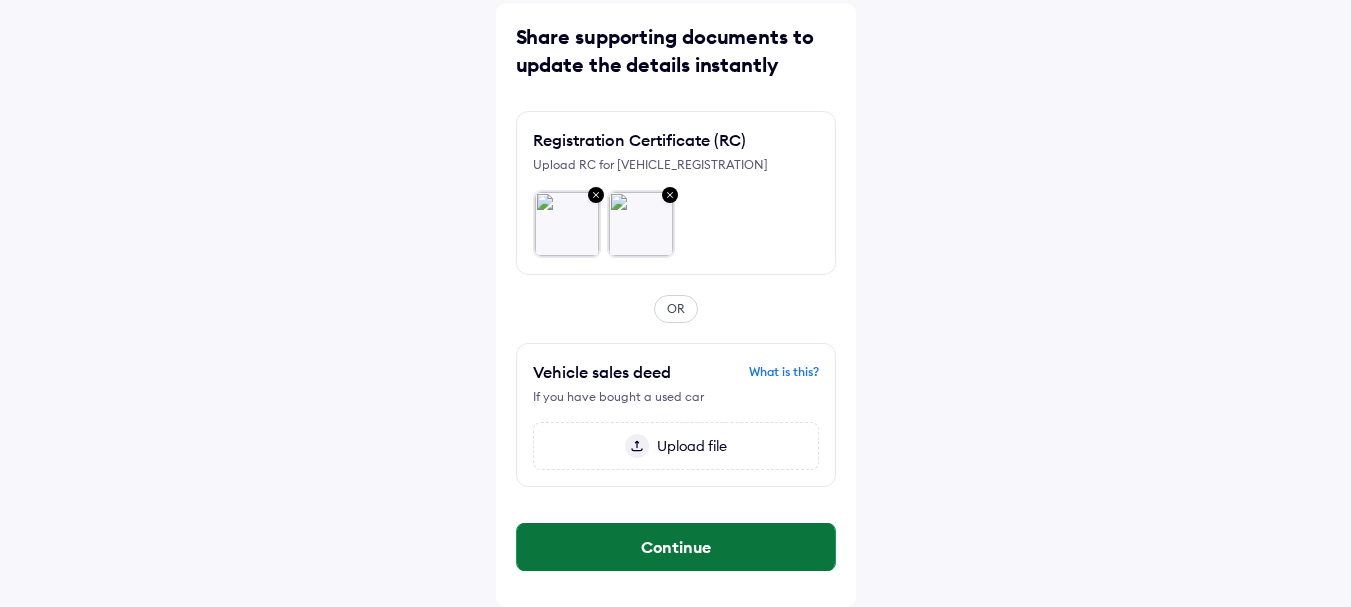 click on "Continue" at bounding box center [676, 547] 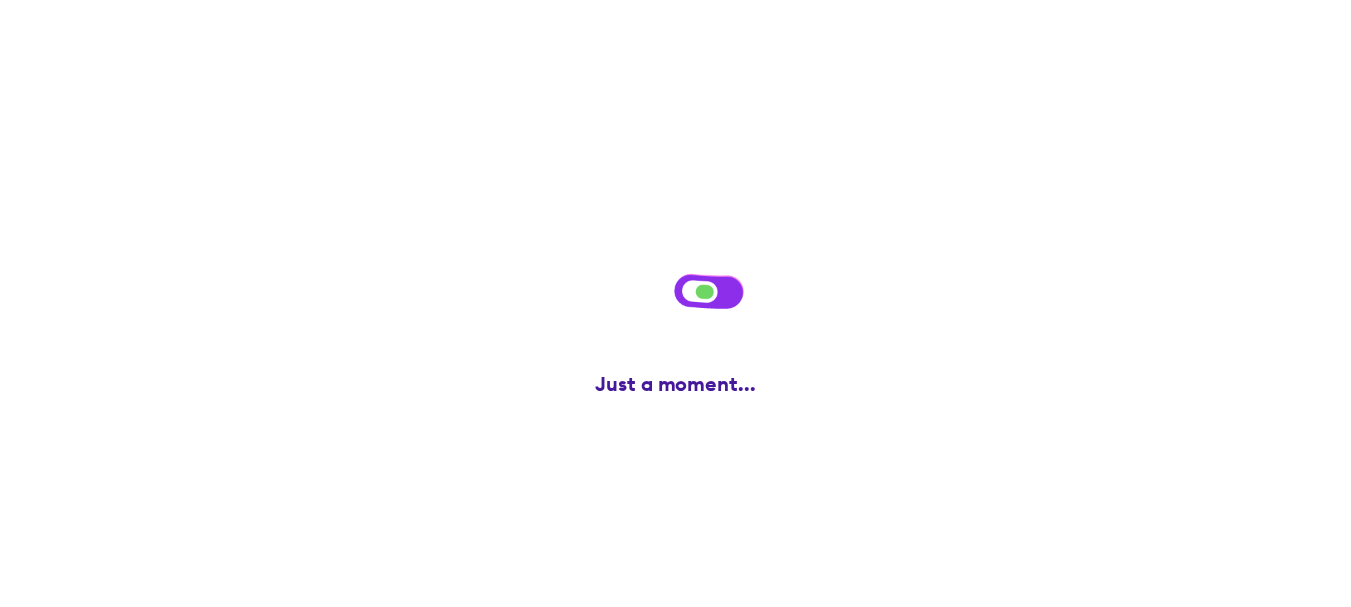 scroll, scrollTop: 0, scrollLeft: 0, axis: both 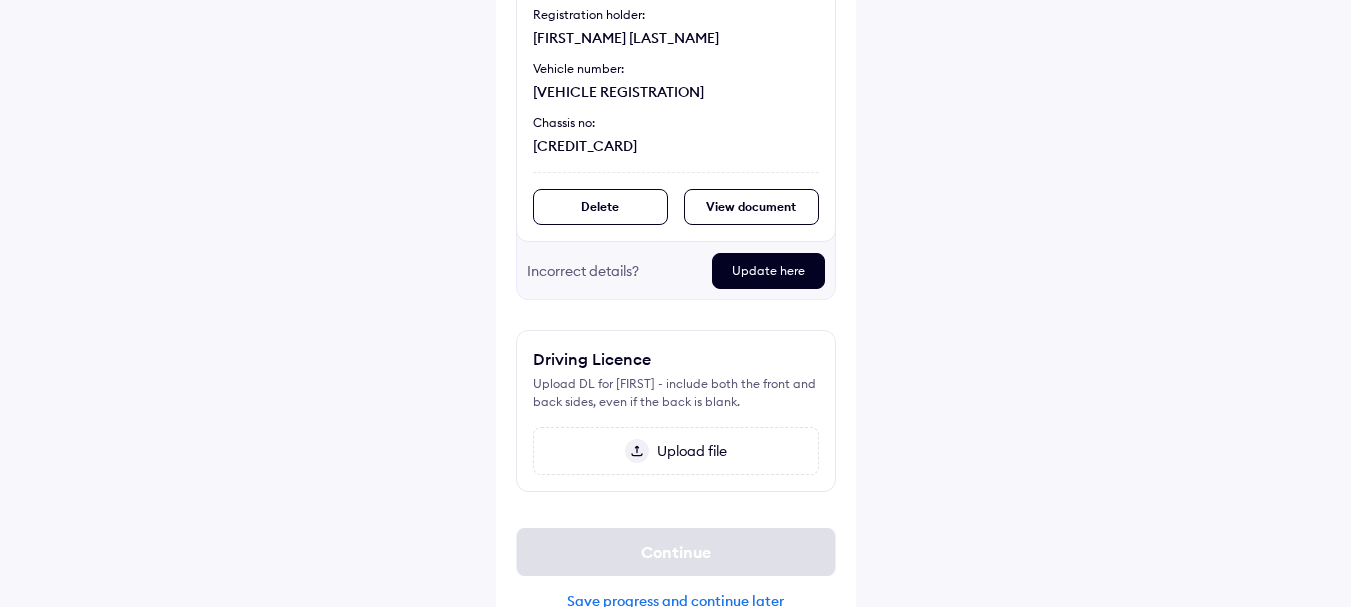 click on "Upload file" at bounding box center (688, 451) 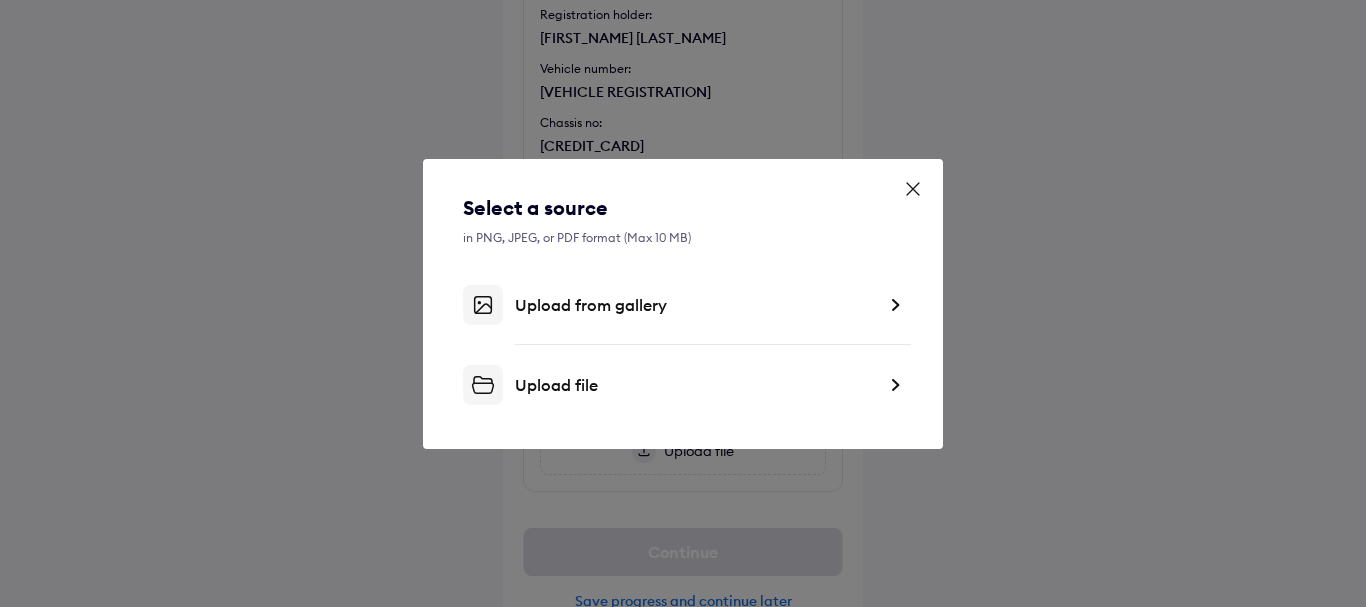 click on "Upload file" at bounding box center [695, 385] 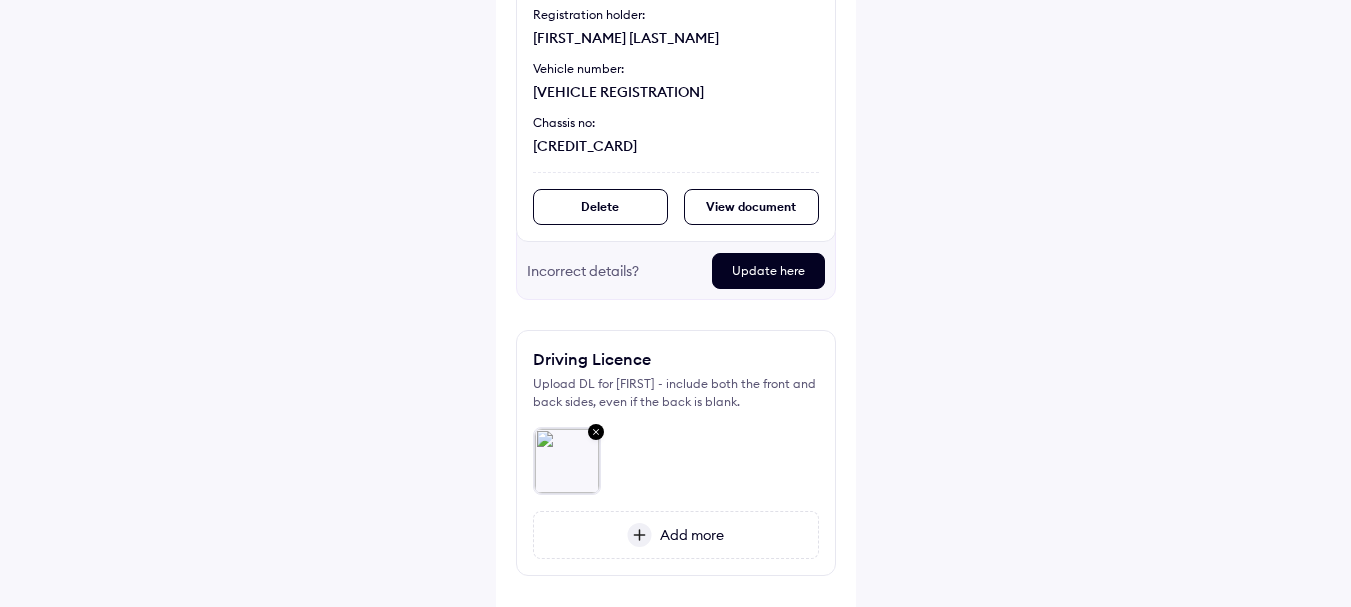 click on "Add more" at bounding box center [676, 535] 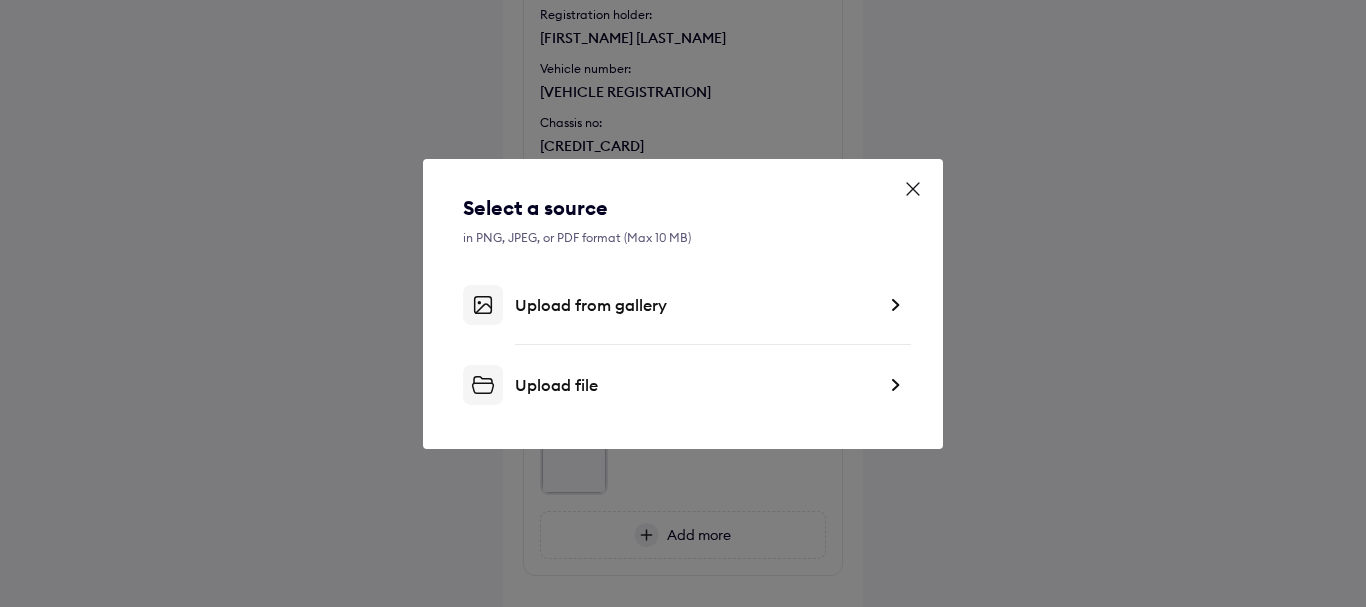 click on "Upload from gallery" at bounding box center (683, 305) 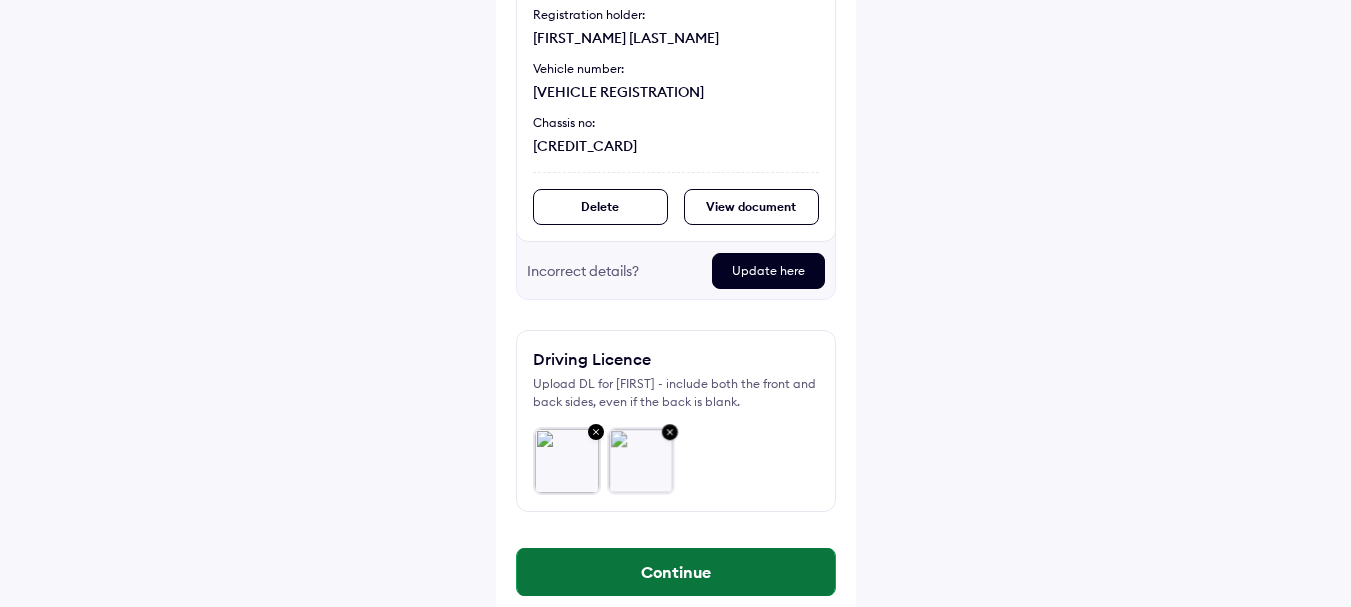 click on "Continue" at bounding box center [676, 572] 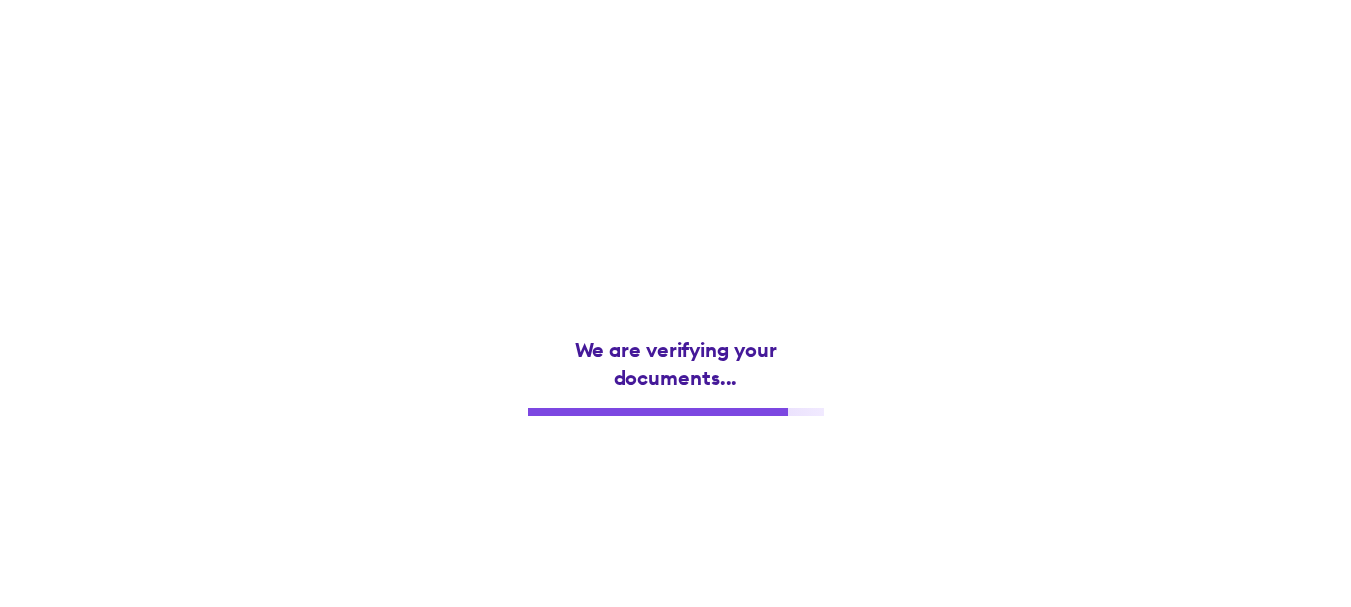 scroll, scrollTop: 0, scrollLeft: 0, axis: both 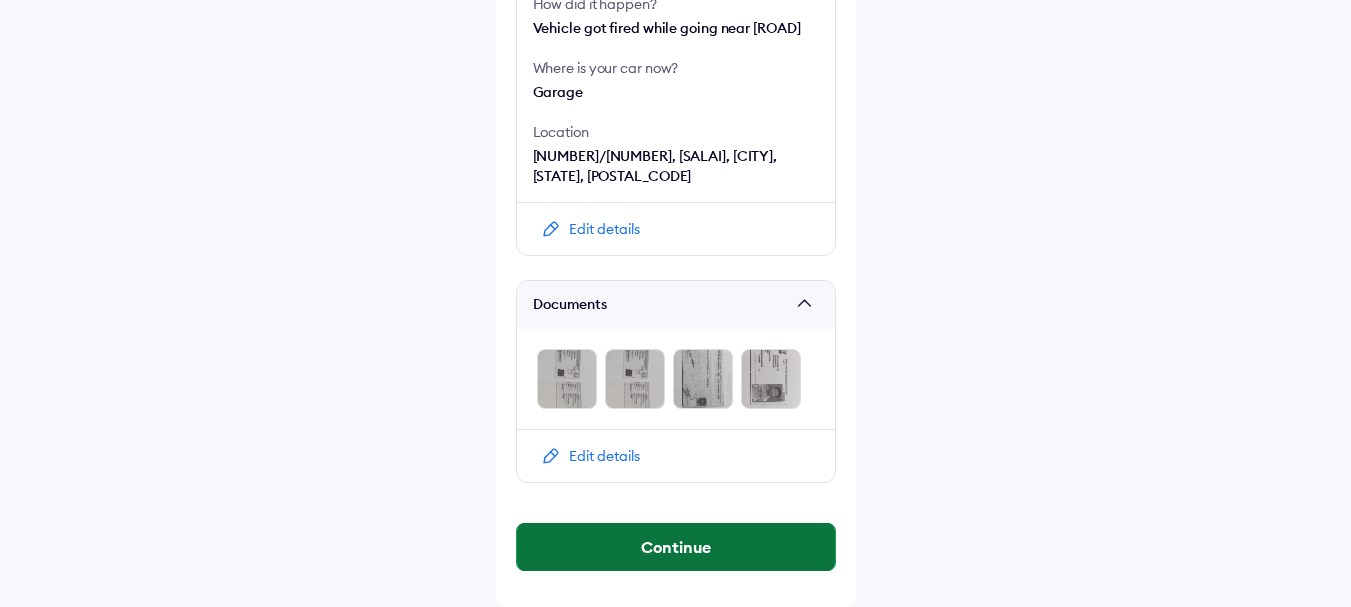 click on "Continue" at bounding box center [676, 547] 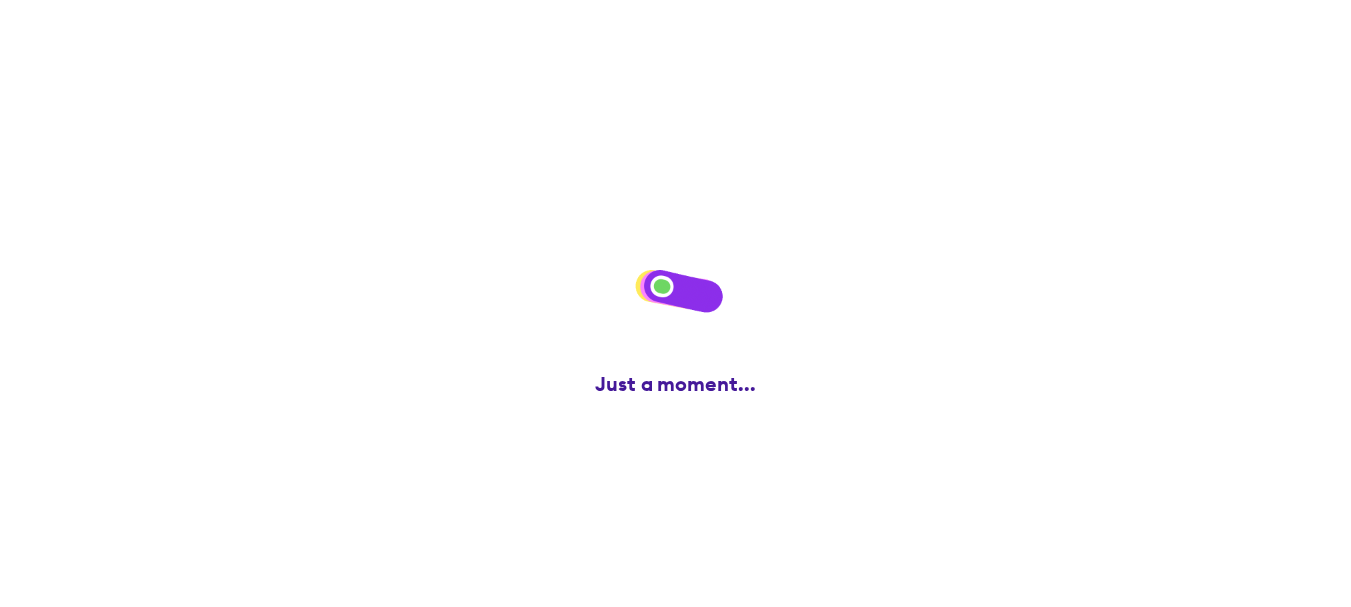 scroll, scrollTop: 0, scrollLeft: 0, axis: both 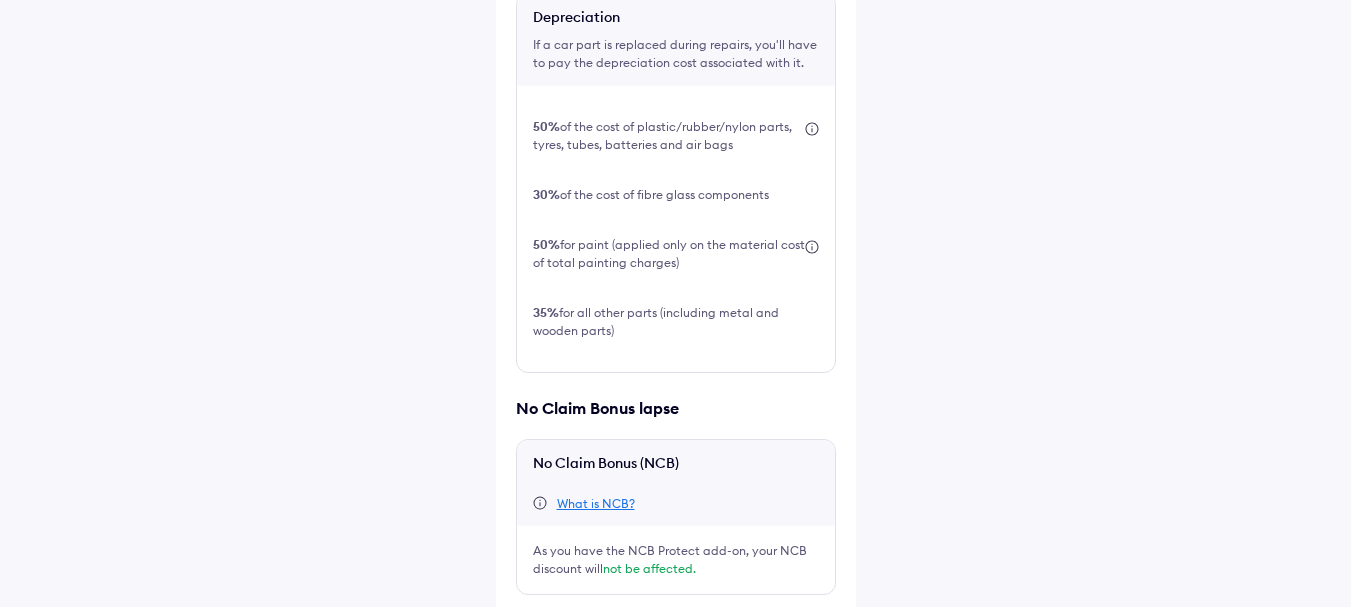 drag, startPoint x: 526, startPoint y: 479, endPoint x: 595, endPoint y: 497, distance: 71.30919 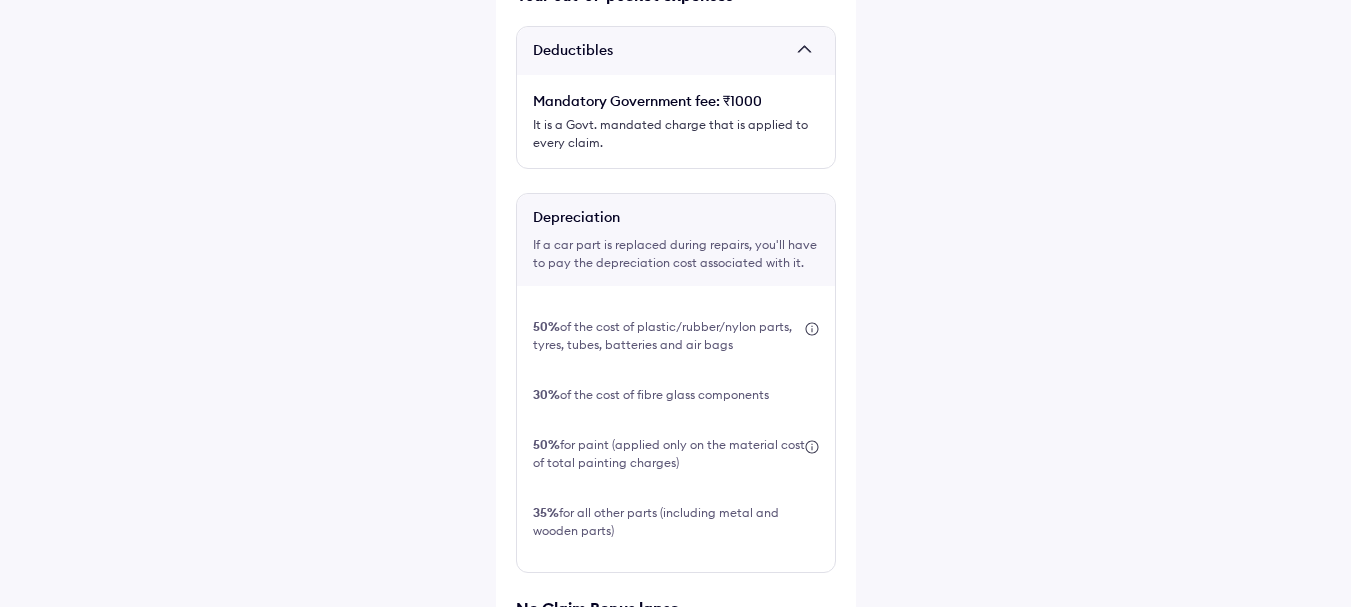 scroll, scrollTop: 714, scrollLeft: 0, axis: vertical 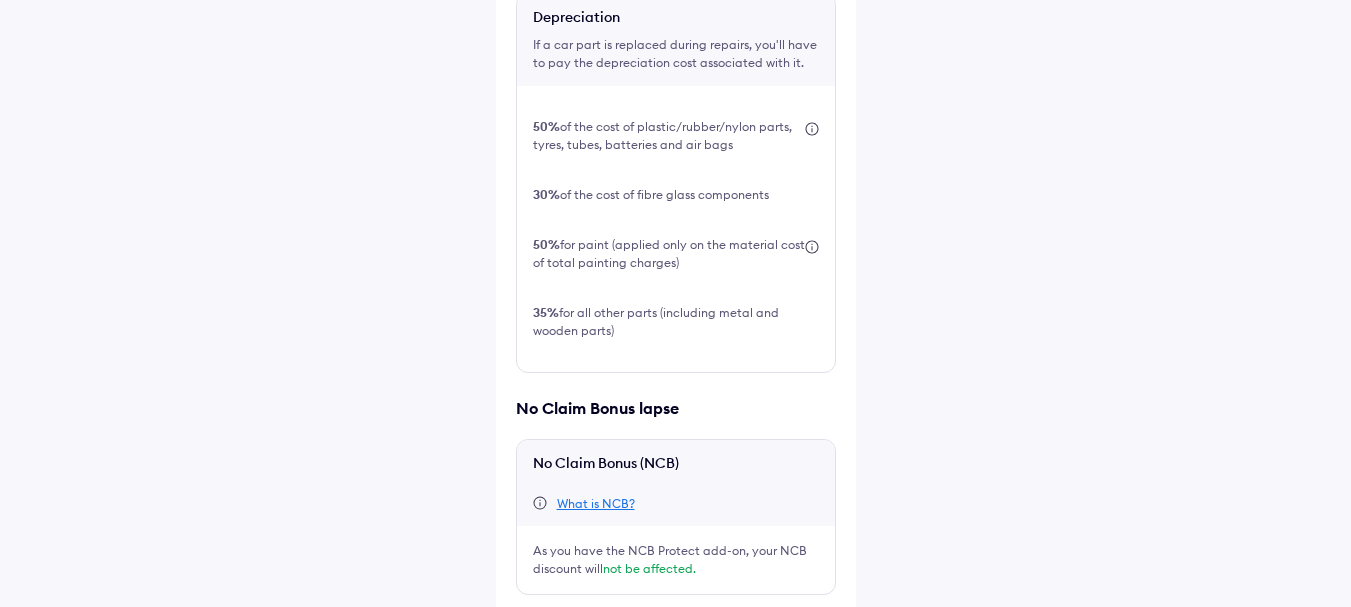 click on "Register claim" at bounding box center (676, 691) 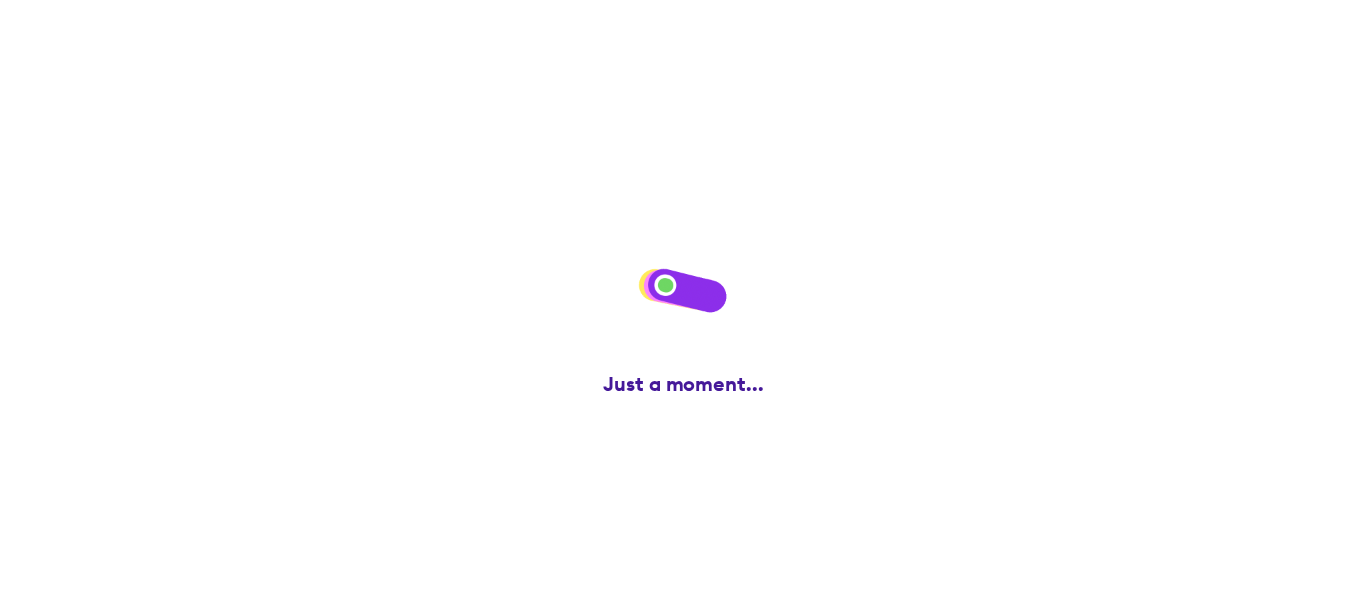 scroll, scrollTop: 0, scrollLeft: 0, axis: both 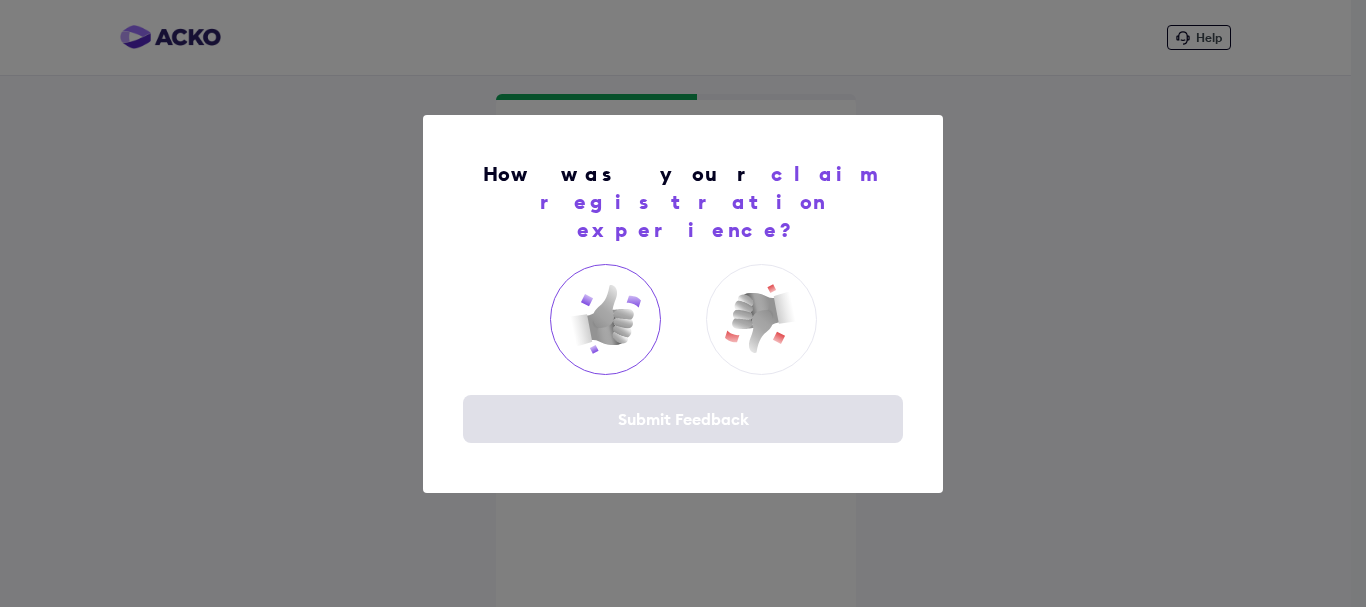 click at bounding box center (605, 319) 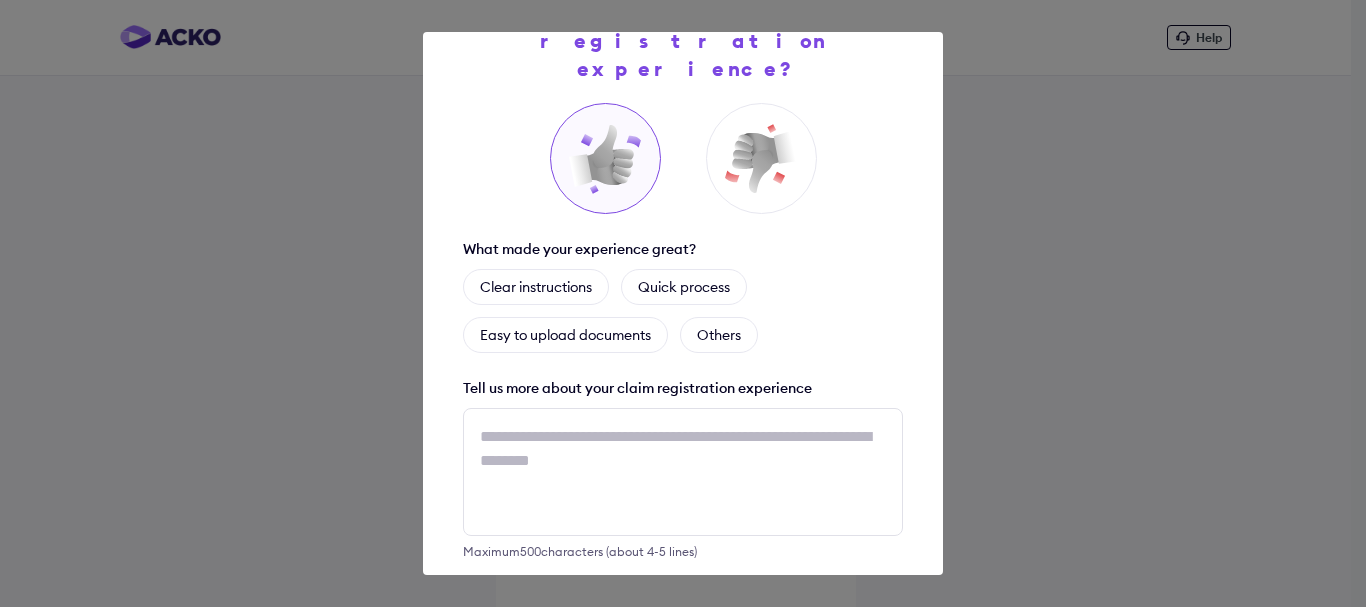 scroll, scrollTop: 152, scrollLeft: 0, axis: vertical 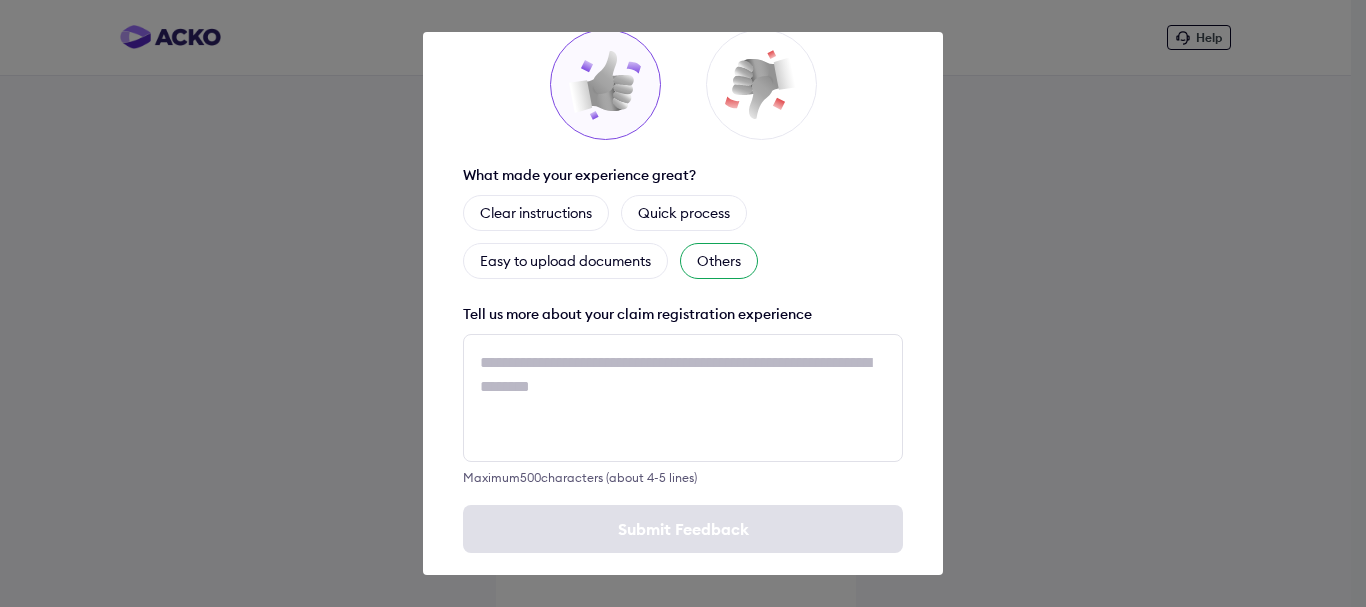 click on "Others" at bounding box center [719, 261] 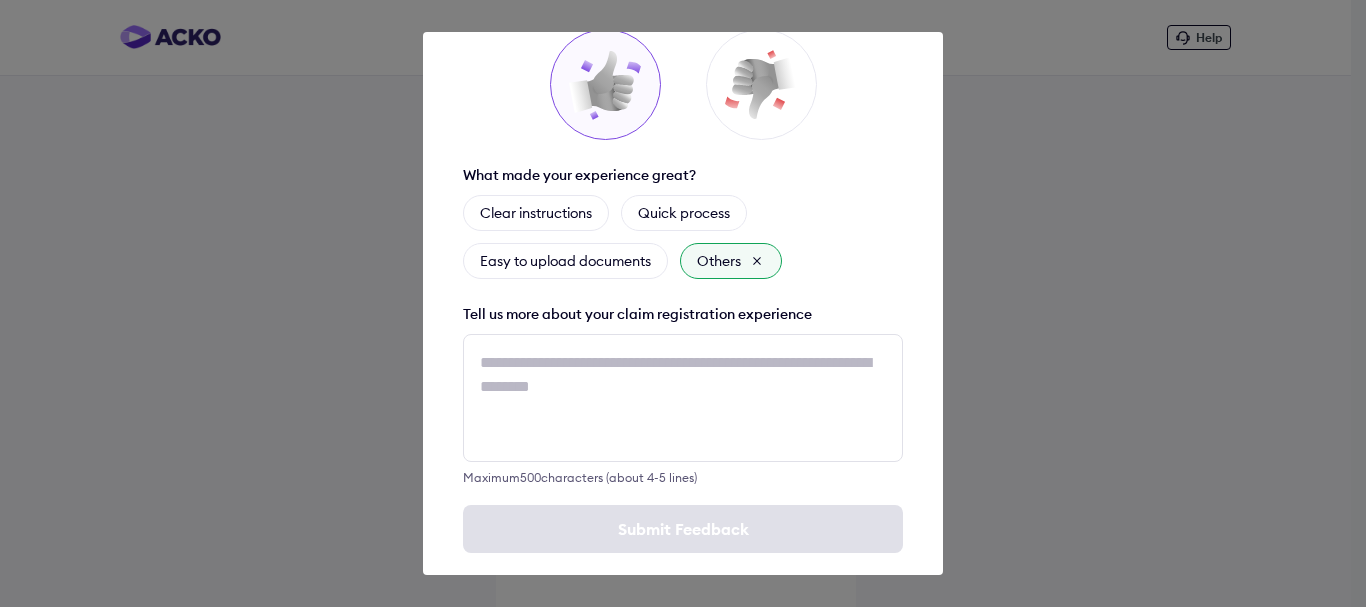 click on "Submit Feedback" at bounding box center (683, 529) 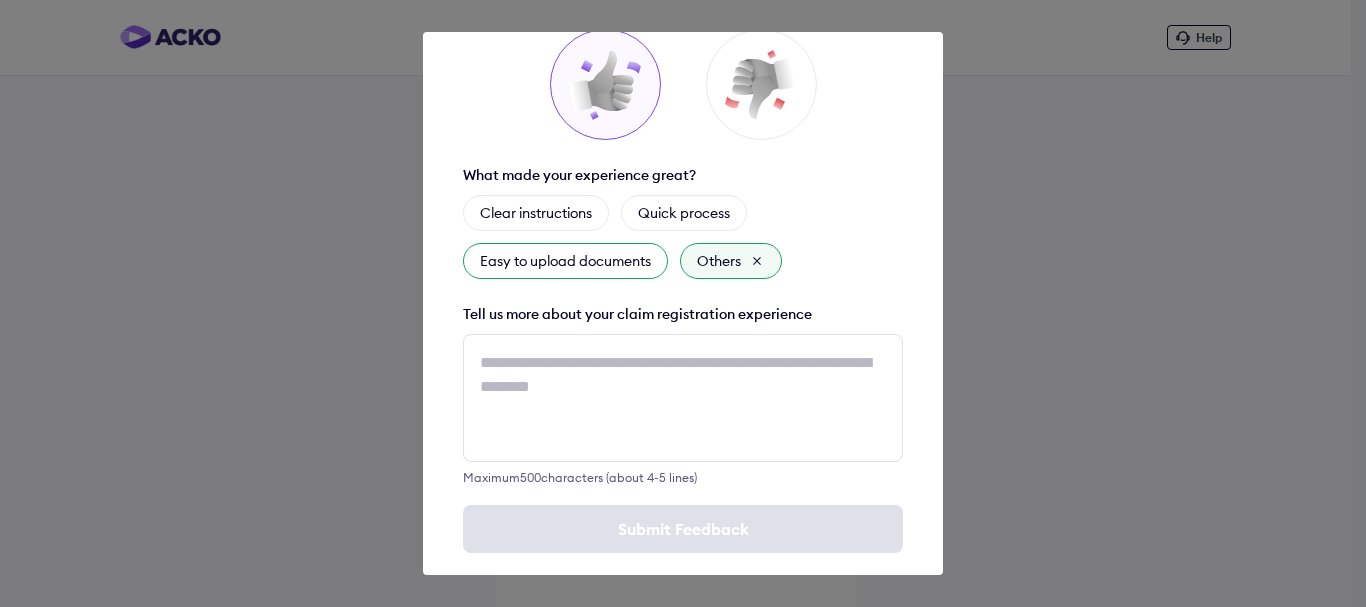 click on "Easy to upload documents" at bounding box center (565, 261) 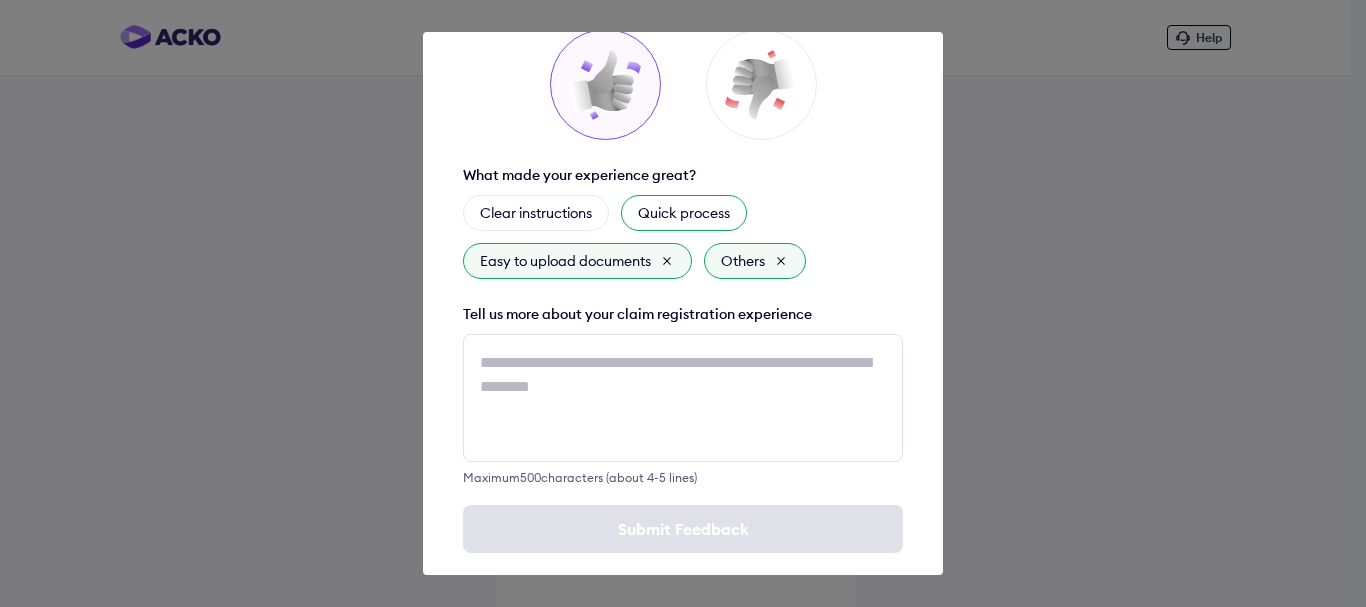click on "Quick process" at bounding box center (684, 213) 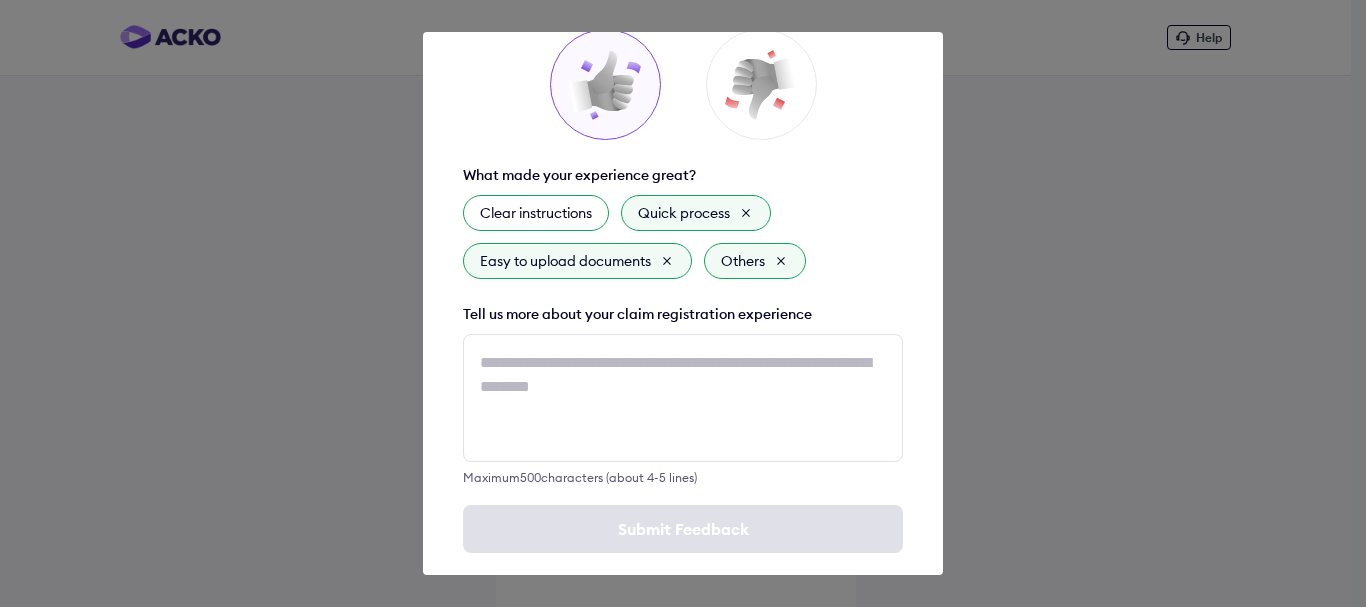 click on "Clear instructions" at bounding box center [536, 213] 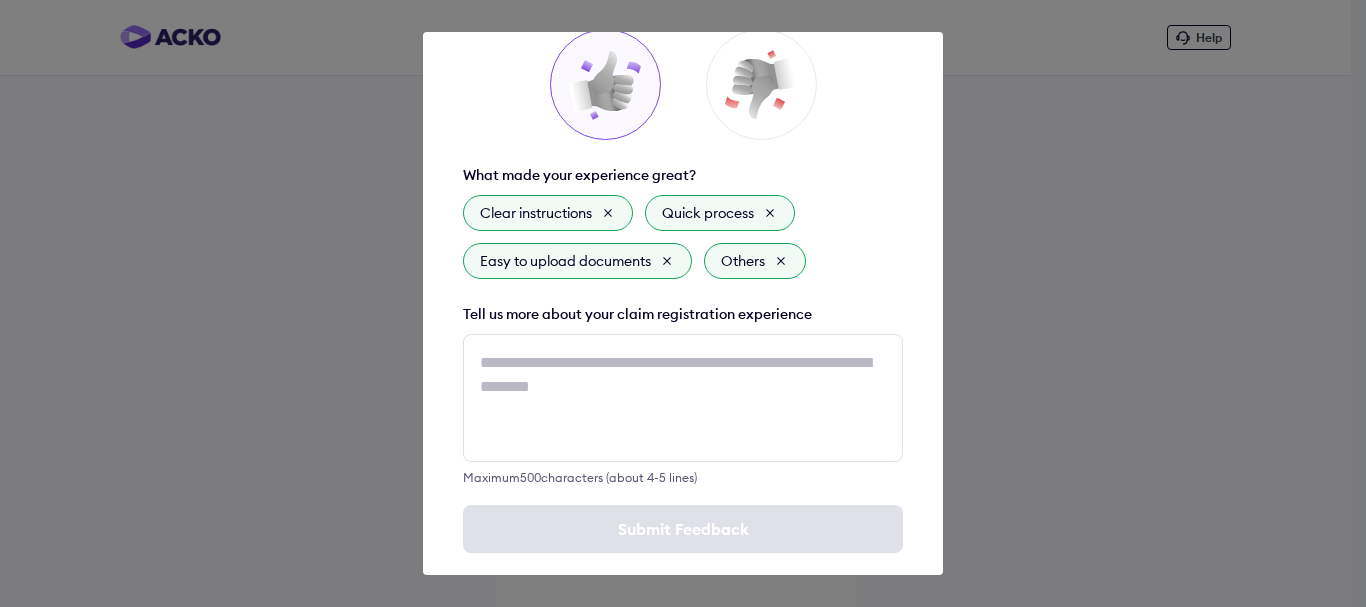 click on "Submit Feedback" at bounding box center (683, 529) 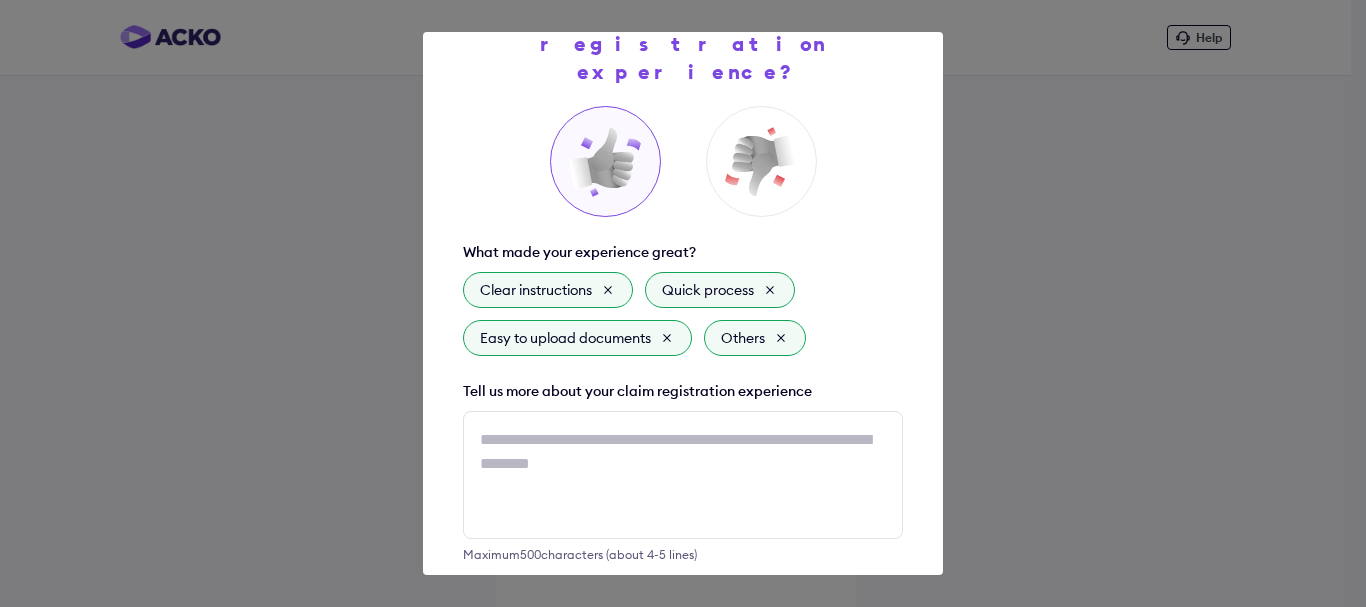 scroll, scrollTop: 0, scrollLeft: 0, axis: both 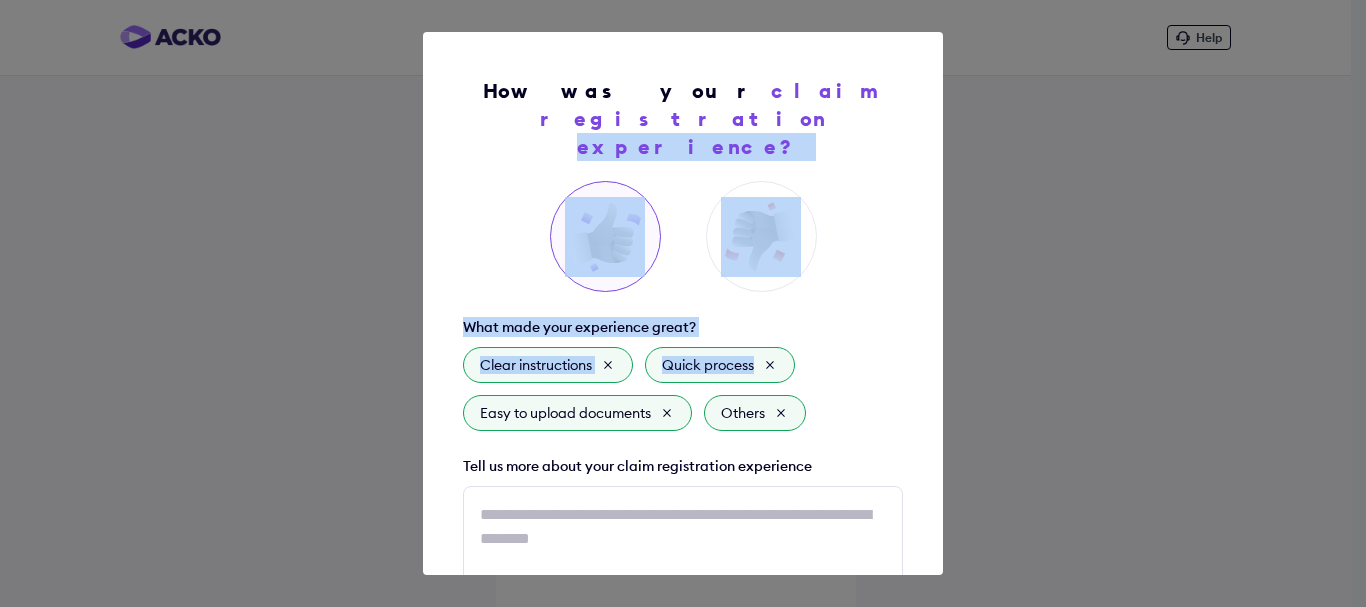 drag, startPoint x: 843, startPoint y: 40, endPoint x: 1196, endPoint y: 260, distance: 415.9435 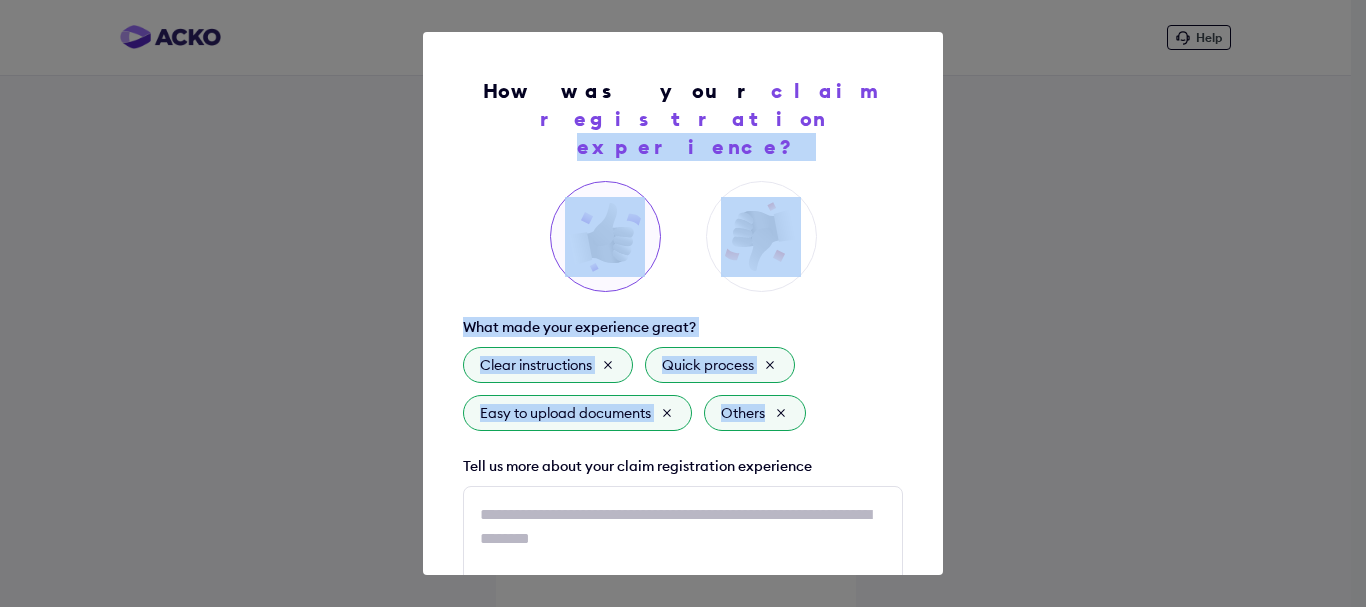 click on "experience? What made your experience great? Clear instructions Quick process Easy to upload documents Others Tell us more about your claim registration experience Maximum  500  characters (about 4-5 lines)" at bounding box center [683, 409] 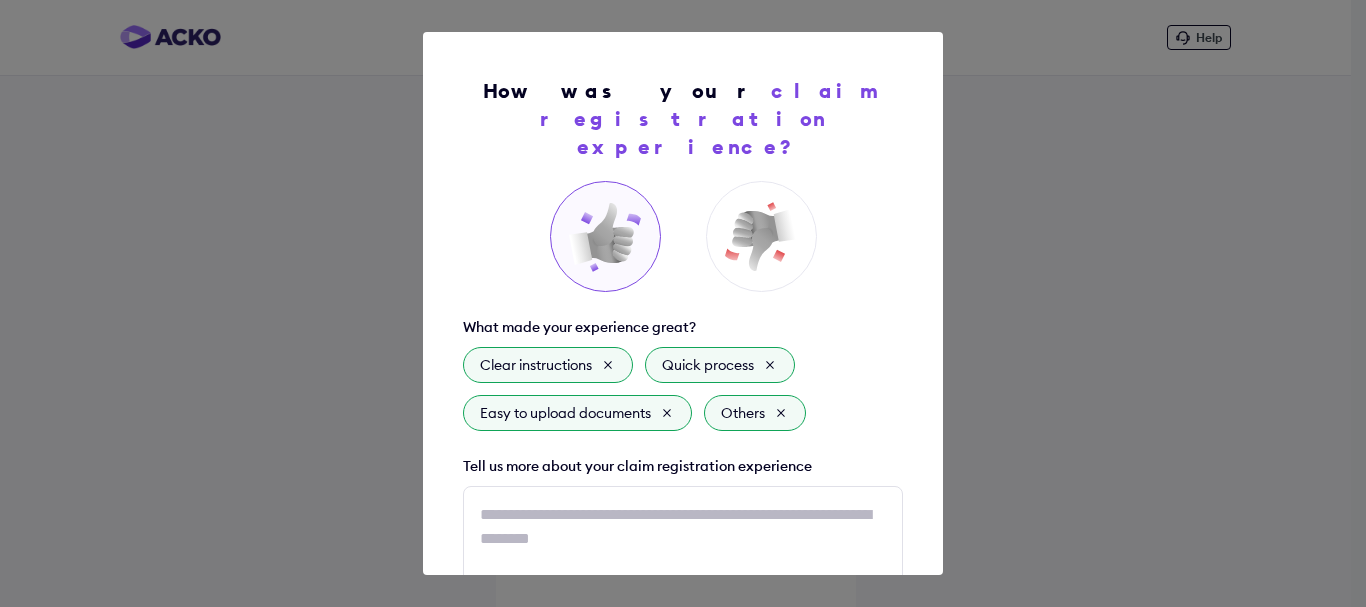 click at bounding box center [605, 237] 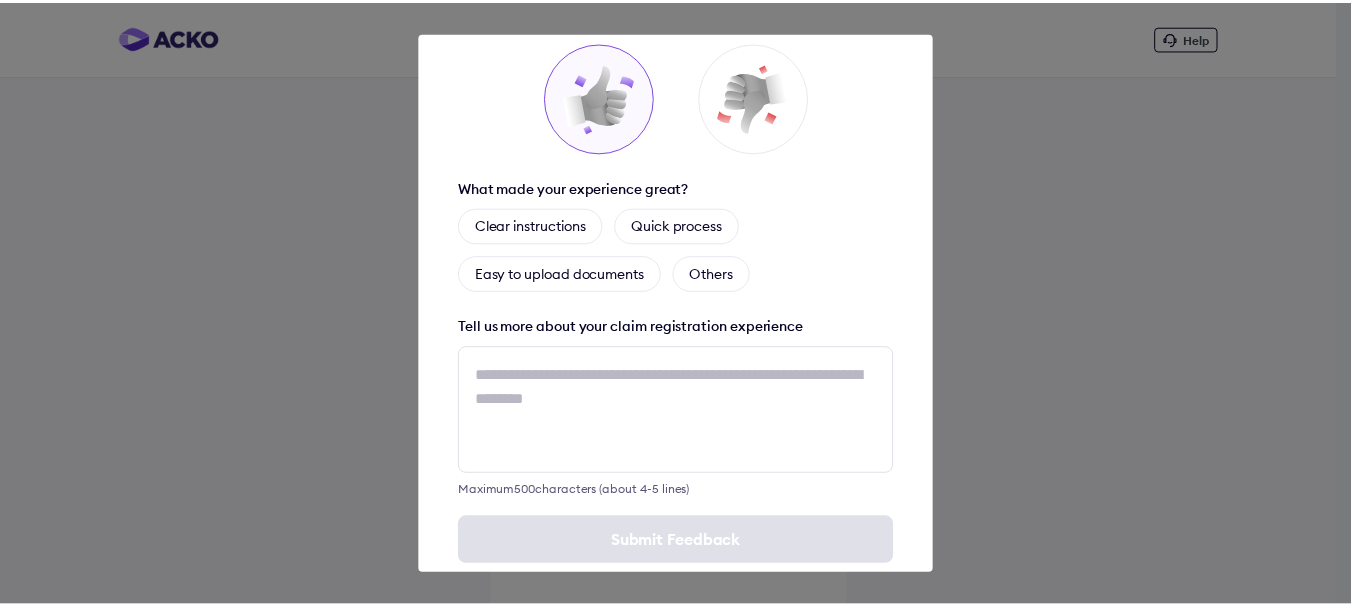scroll, scrollTop: 152, scrollLeft: 0, axis: vertical 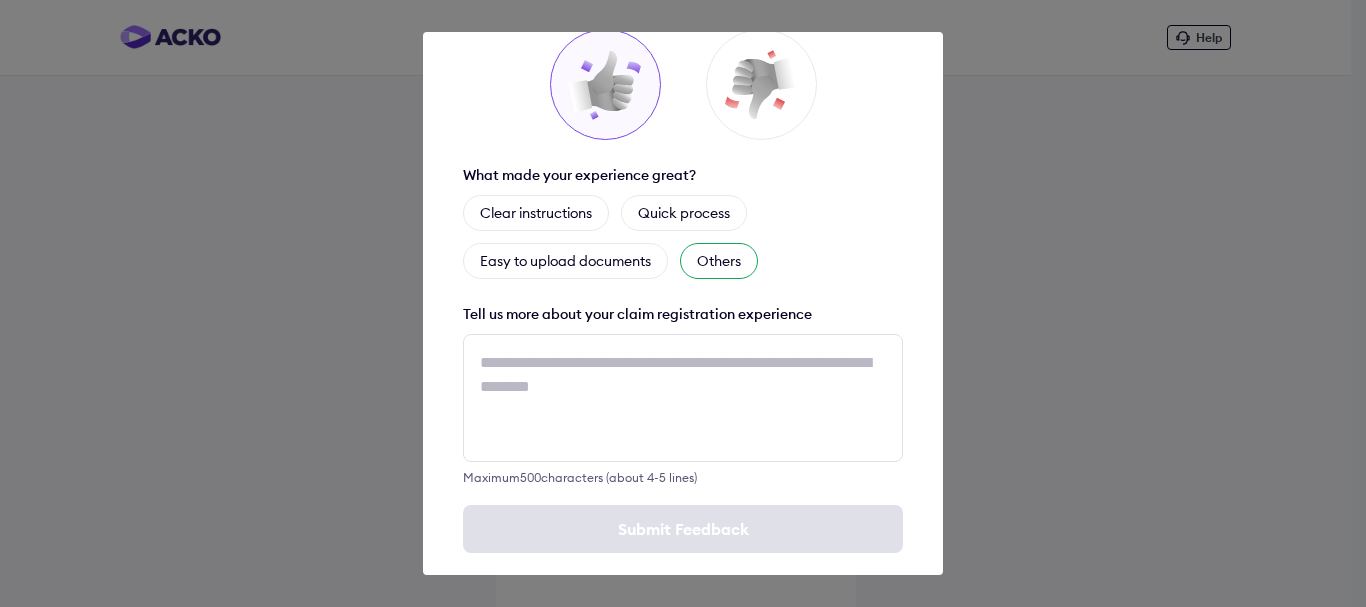 click on "Others" at bounding box center [719, 261] 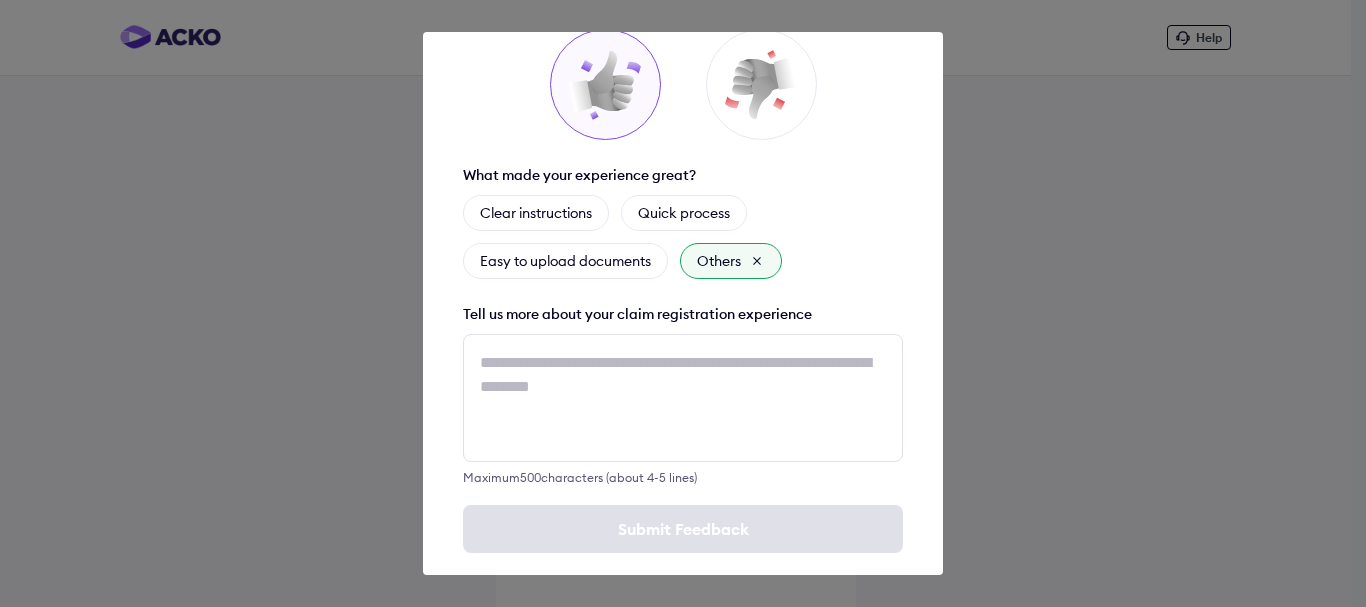 click on "Submit Feedback" at bounding box center (683, 529) 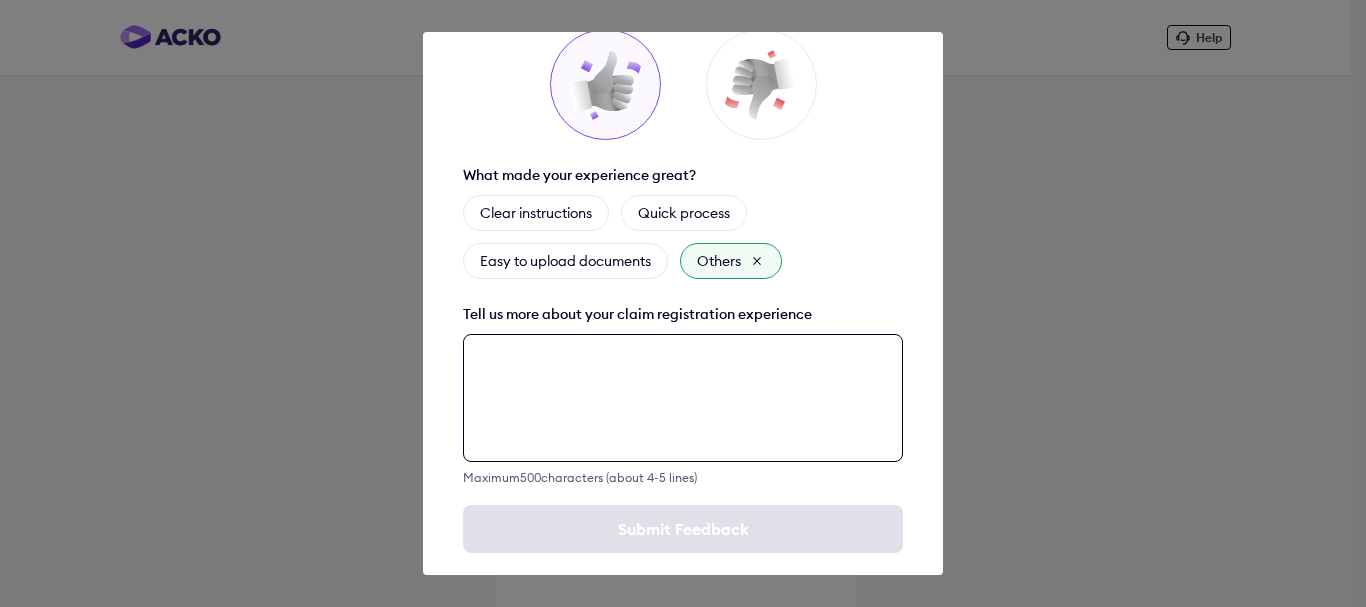 click at bounding box center [683, 398] 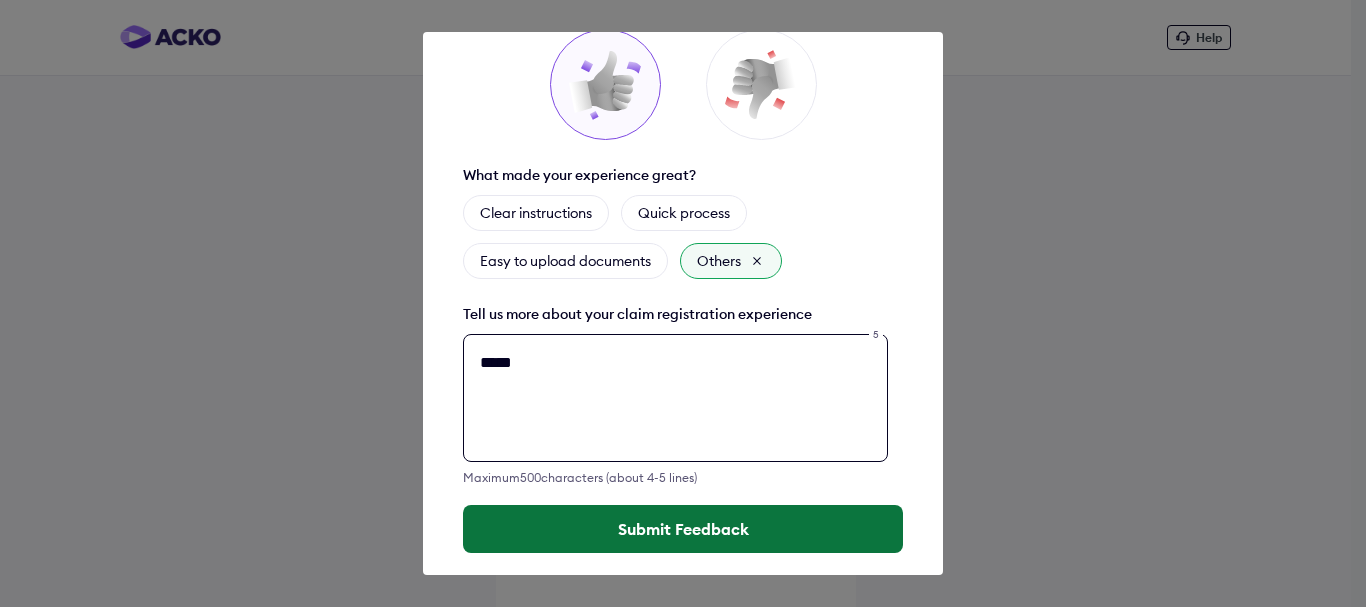 type on "*****" 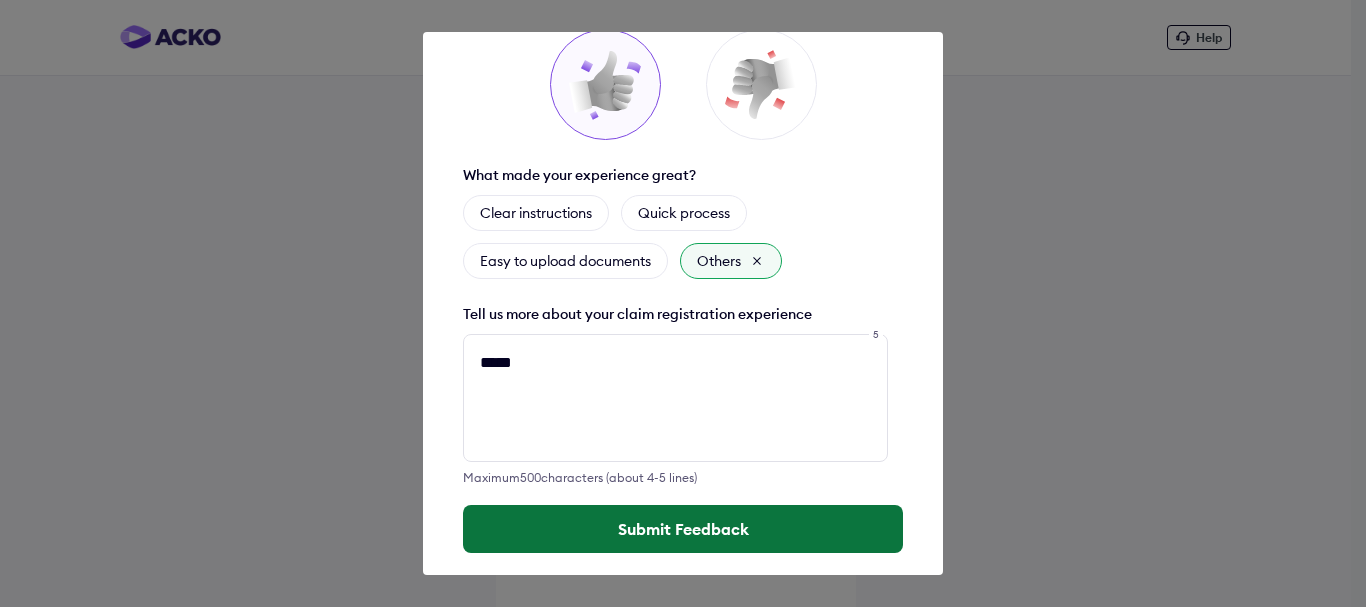 click on "Submit Feedback" at bounding box center [683, 529] 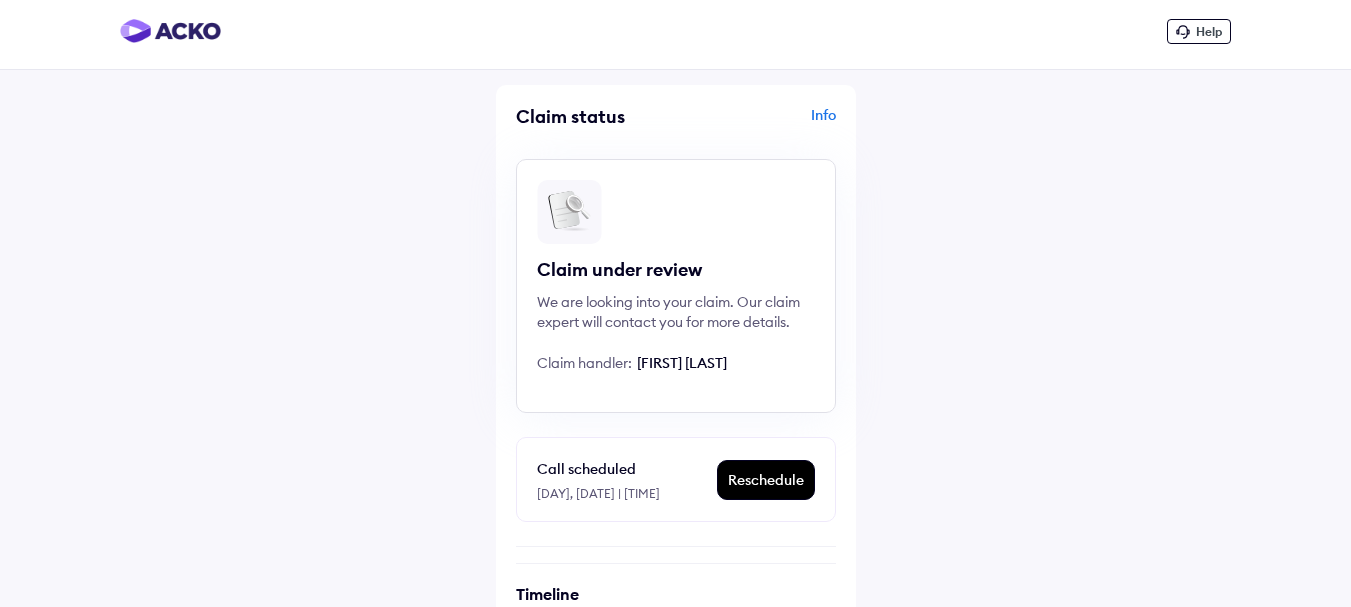 scroll, scrollTop: 0, scrollLeft: 0, axis: both 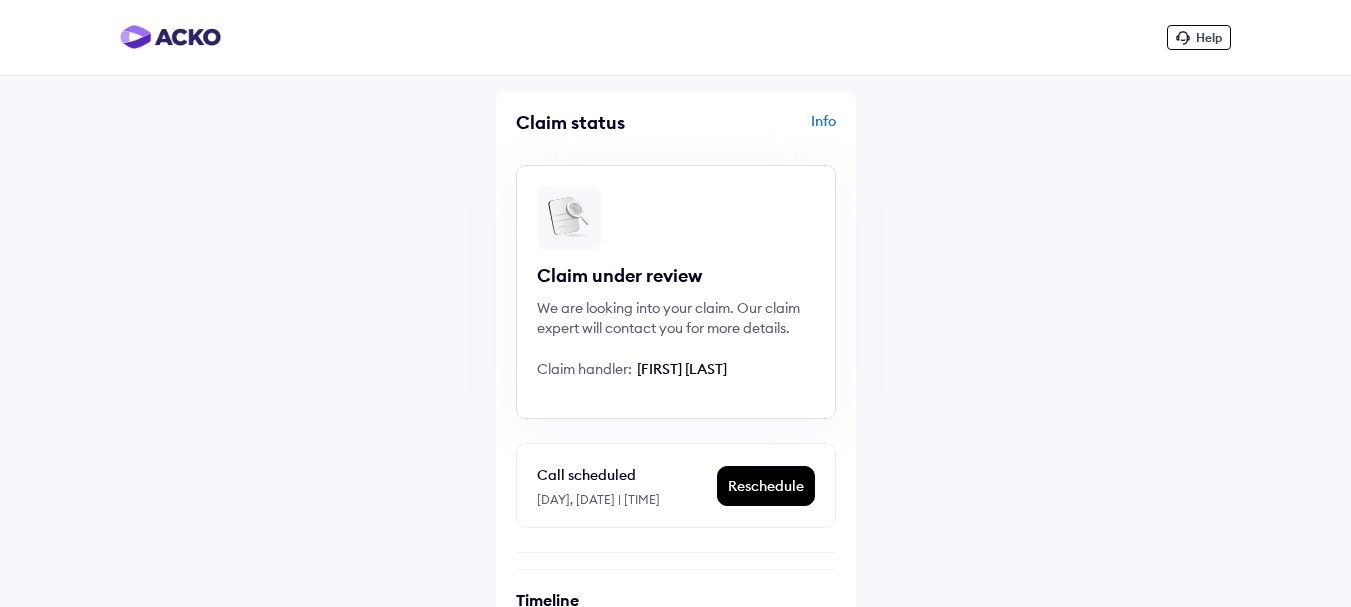 click on "Claim handler: [FIRST_NAME] [LAST_NAME] Call scheduled [DAY], [DATE] | [TIME] Reschedule Timeline Claim intimated [DATE], [TIME] Claim registered [DATE], [TIME] Claim under review ETA: [DATE], [TIME] Survey Your vehicle inspection will determine the next steps." at bounding box center (675, 511) 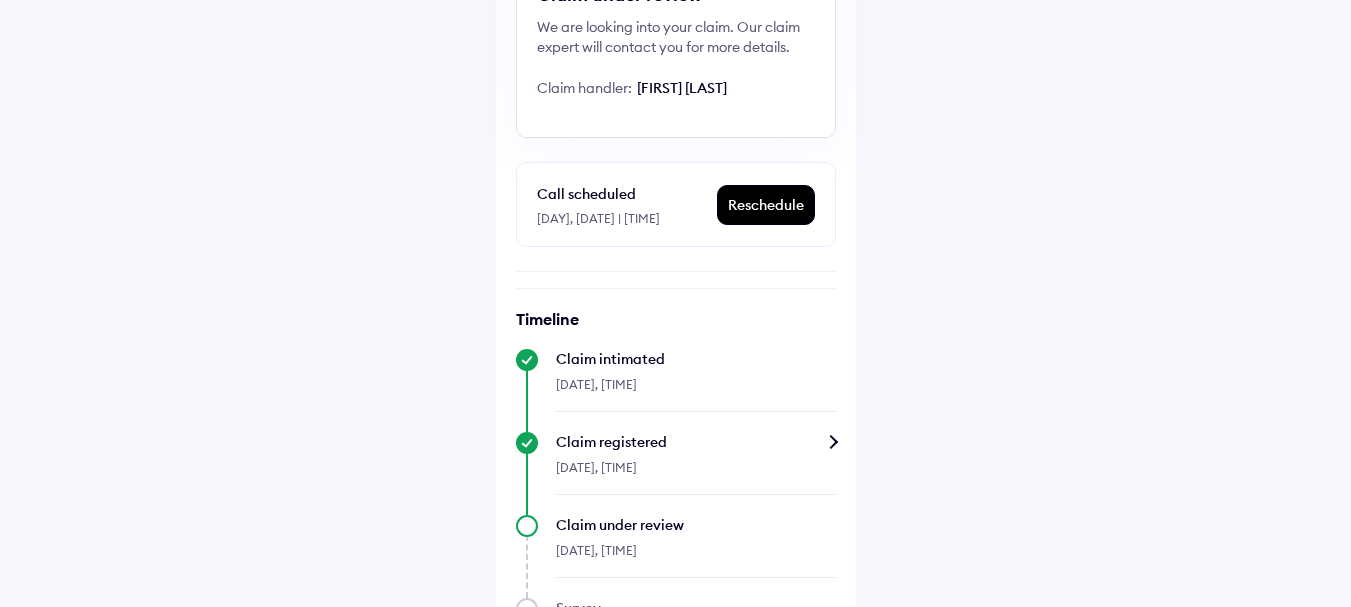 scroll, scrollTop: 400, scrollLeft: 0, axis: vertical 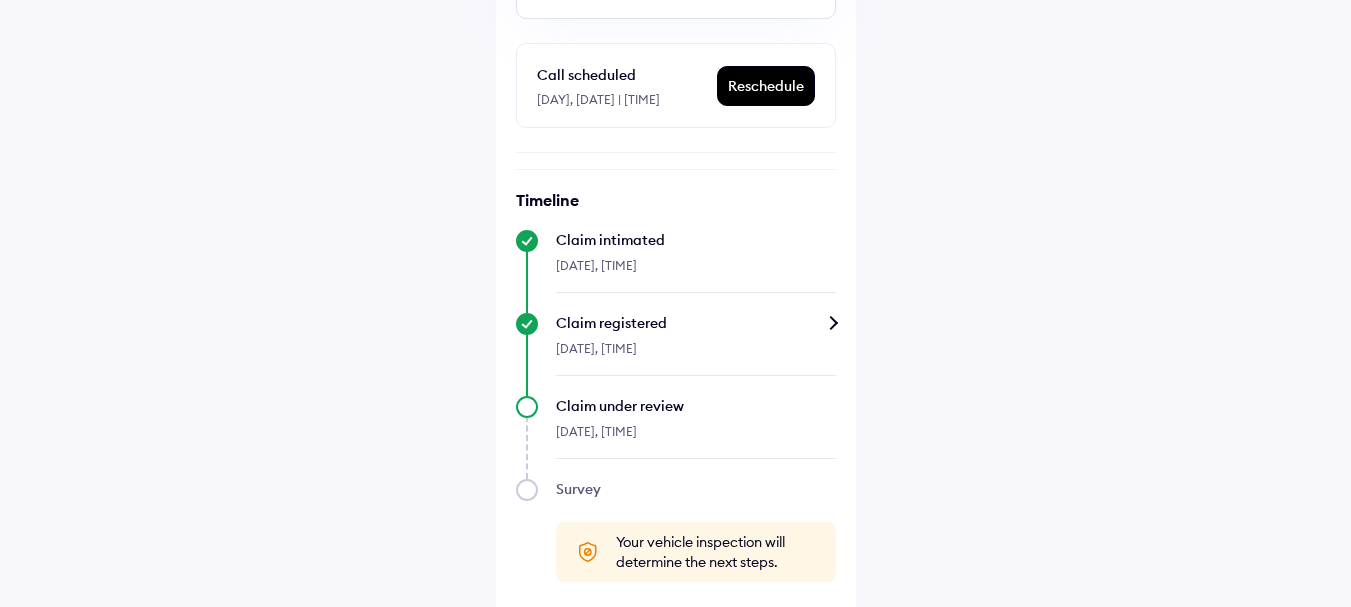 click on "Claim registered" at bounding box center (696, 323) 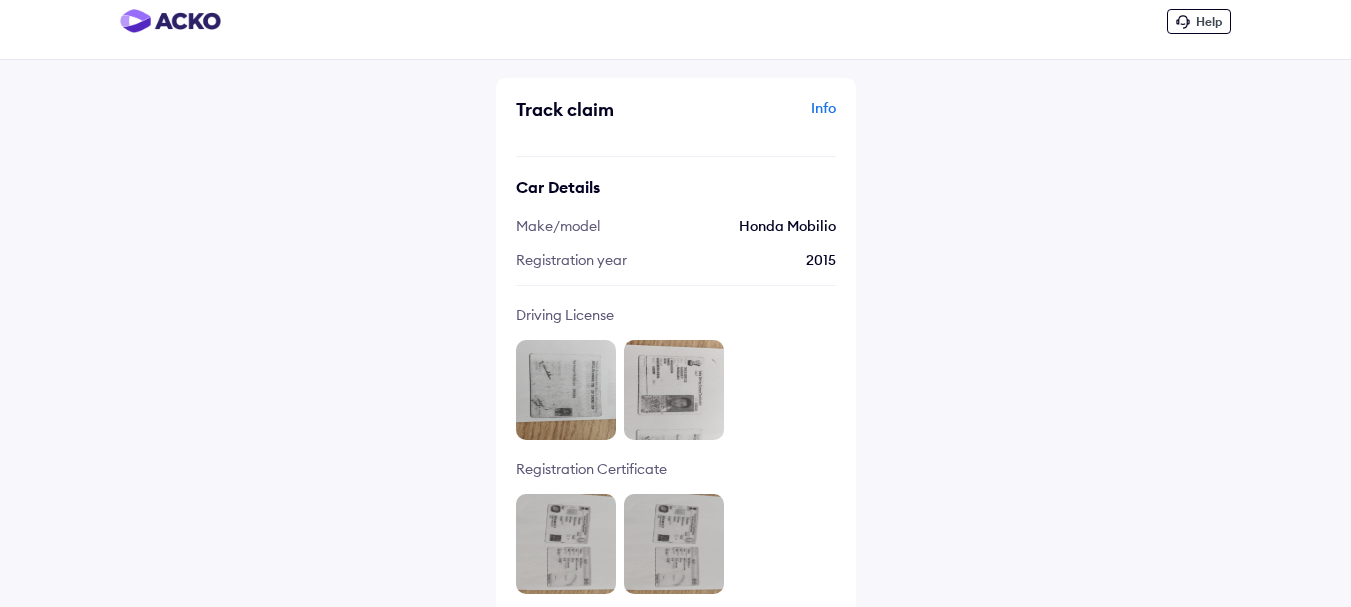 scroll, scrollTop: 23, scrollLeft: 0, axis: vertical 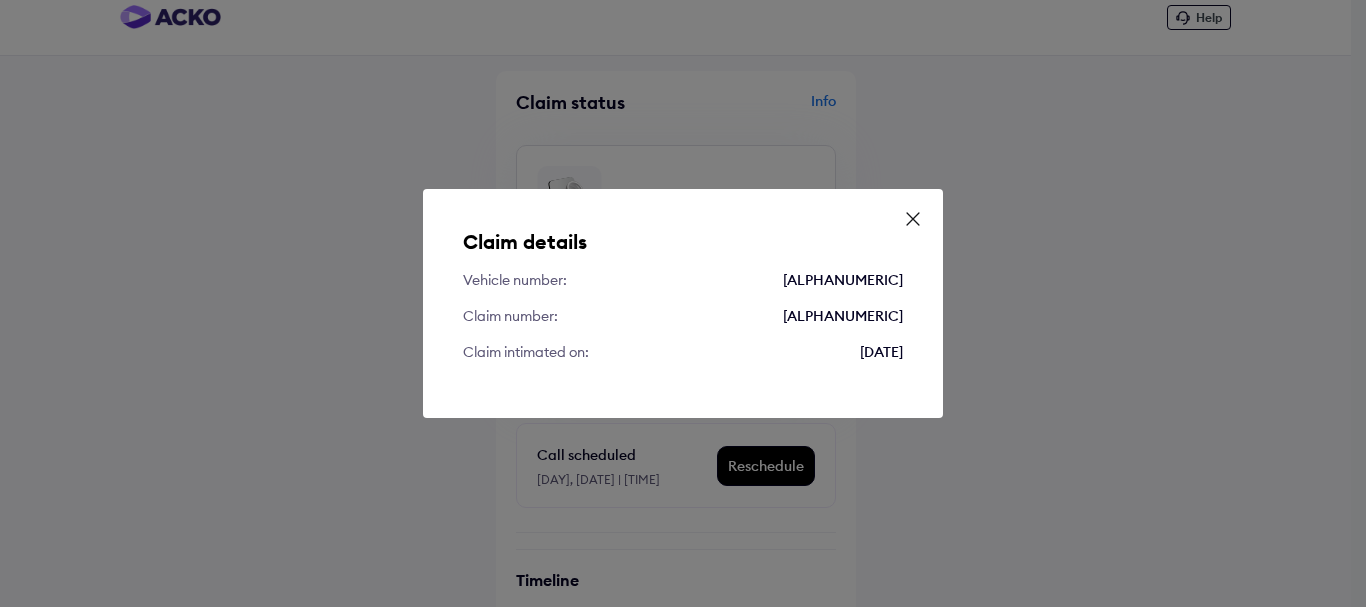 click 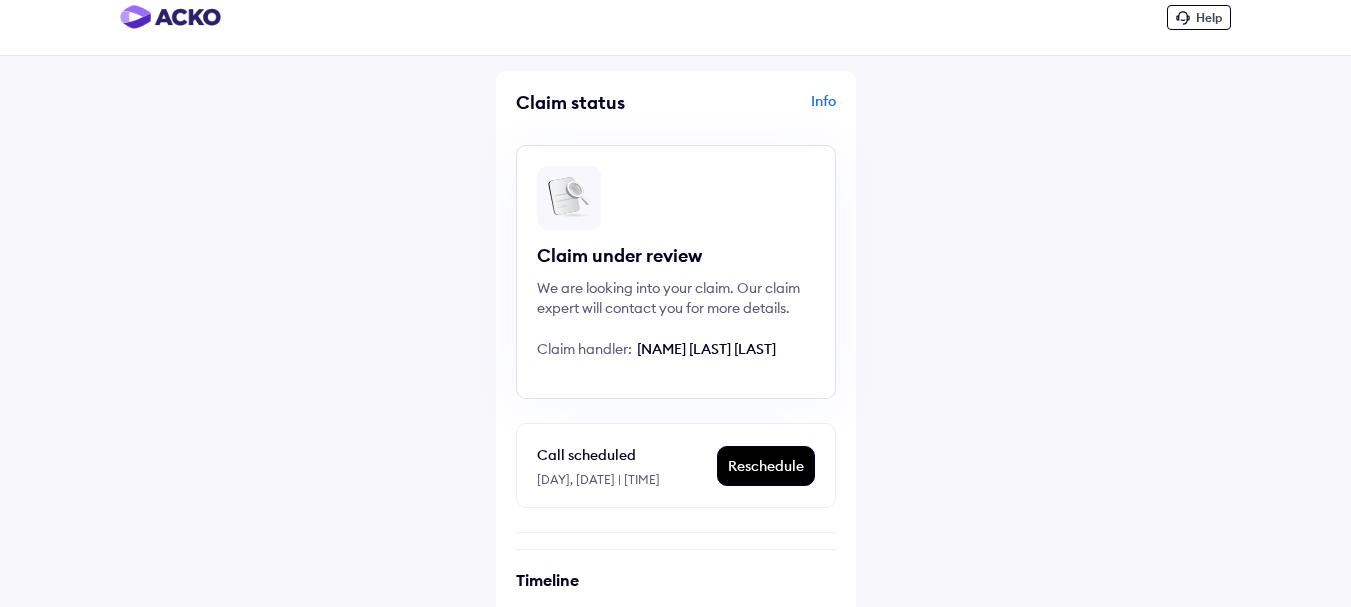 scroll, scrollTop: 415, scrollLeft: 0, axis: vertical 